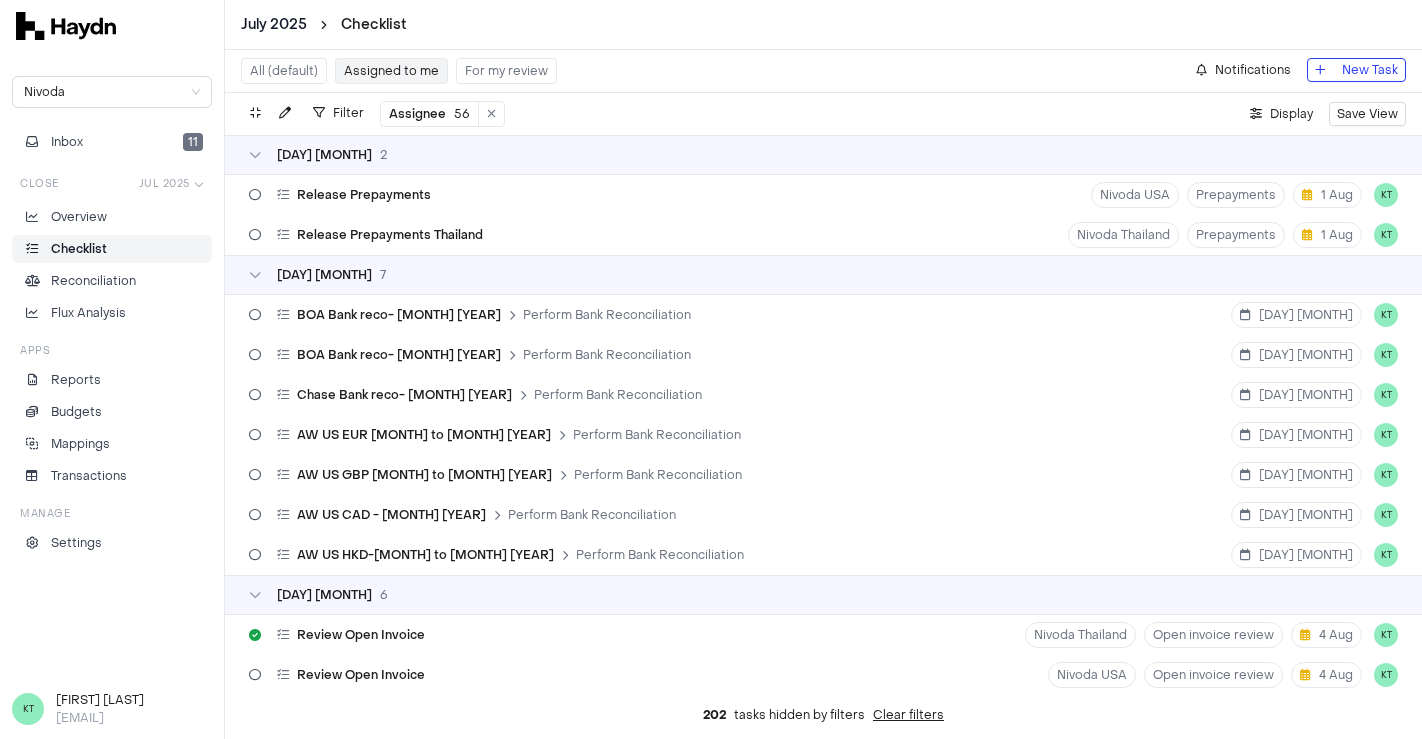 scroll, scrollTop: 0, scrollLeft: 0, axis: both 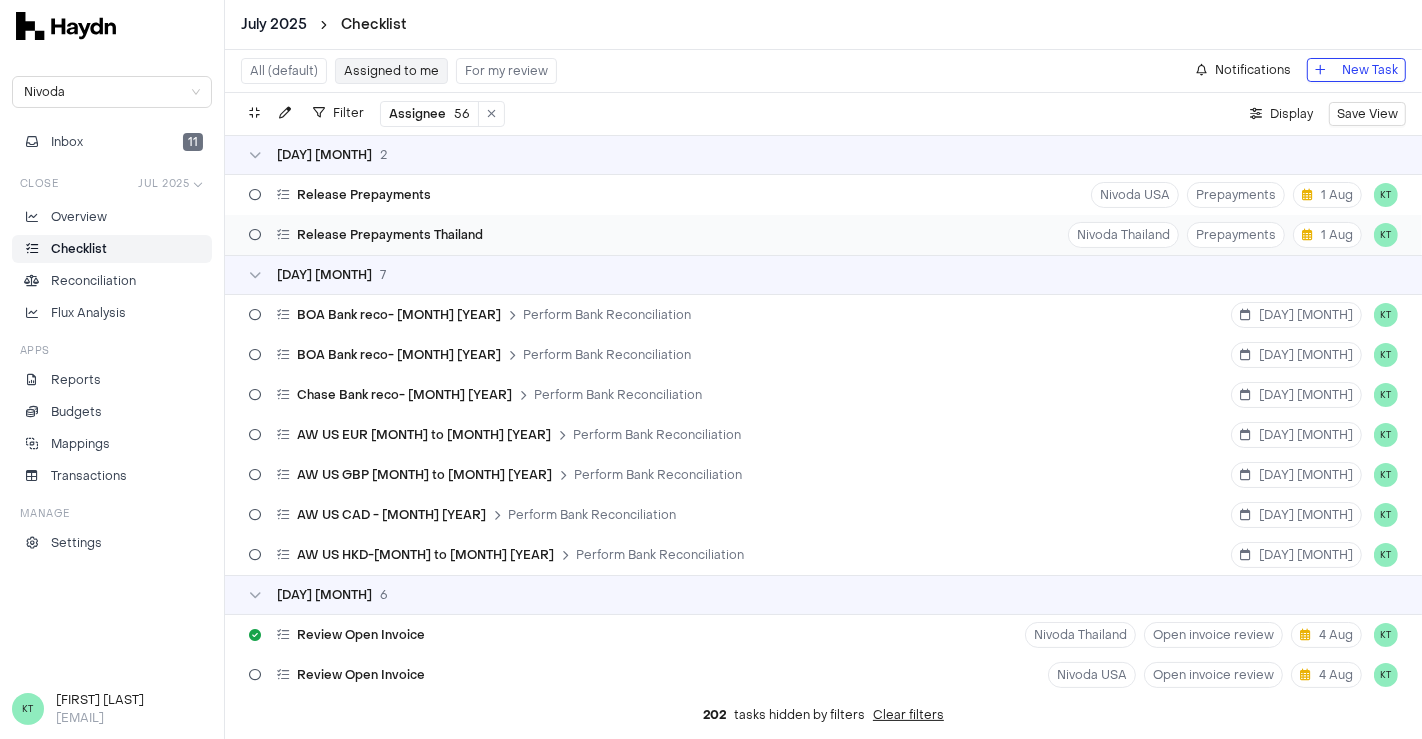 click on "Release Prepayments Thailand Nivoda Thailand Prepayments [DAY] [MONTH] KT" at bounding box center (823, 235) 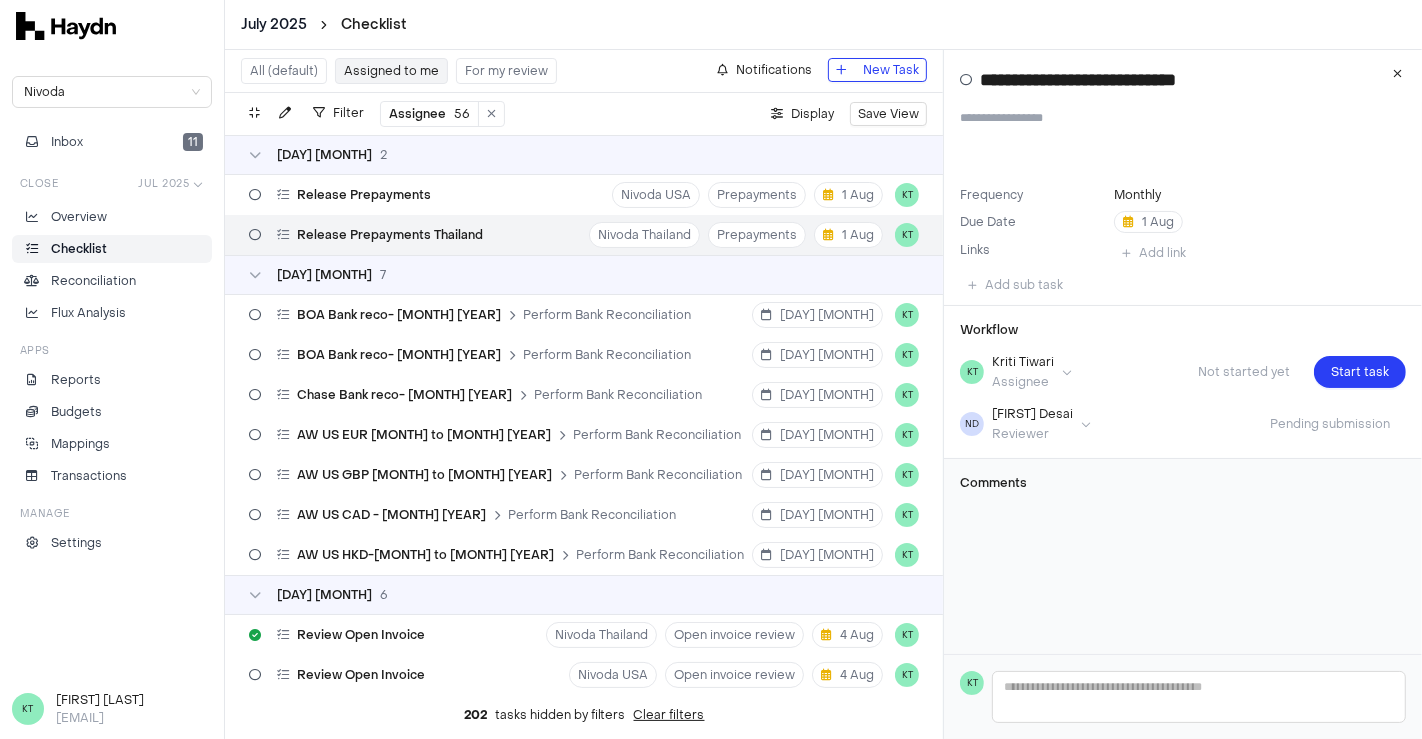 scroll, scrollTop: 473, scrollLeft: 0, axis: vertical 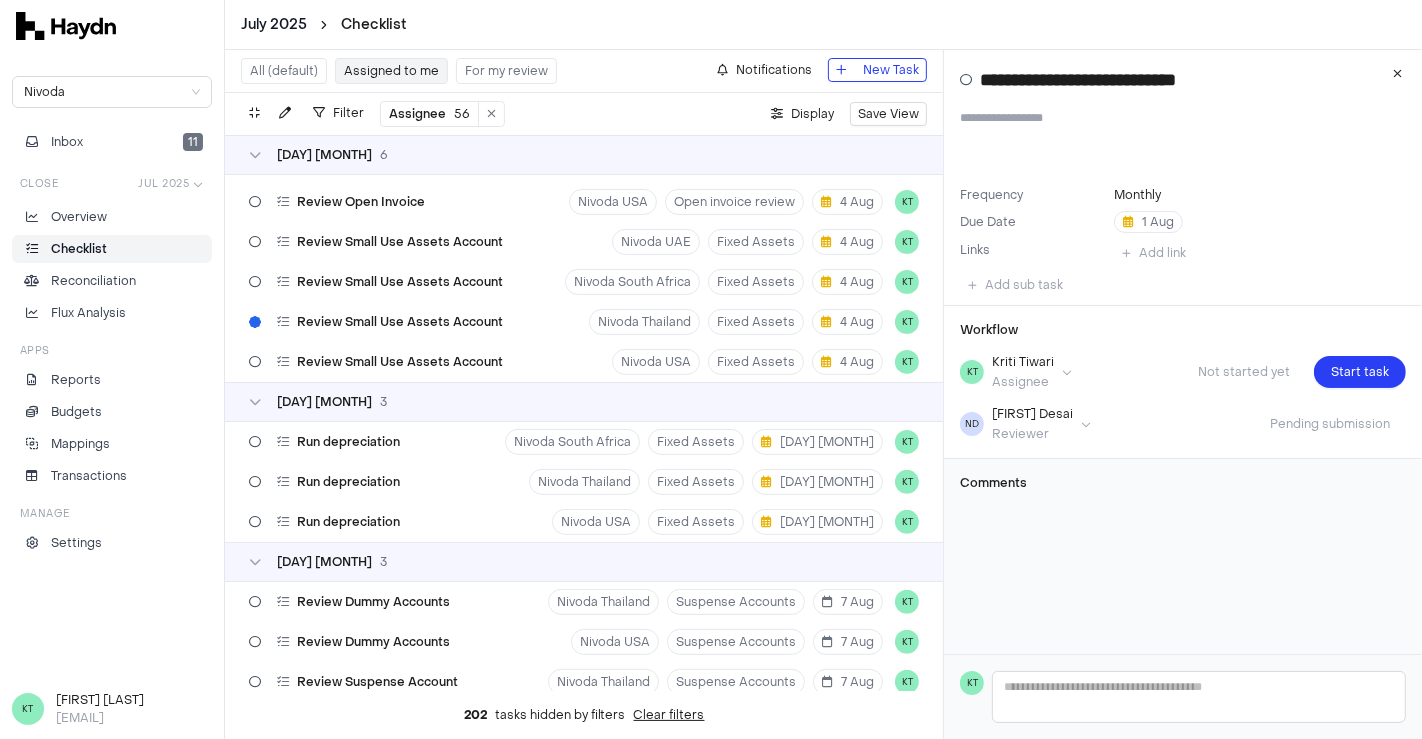 click on "**********" at bounding box center [1183, 352] 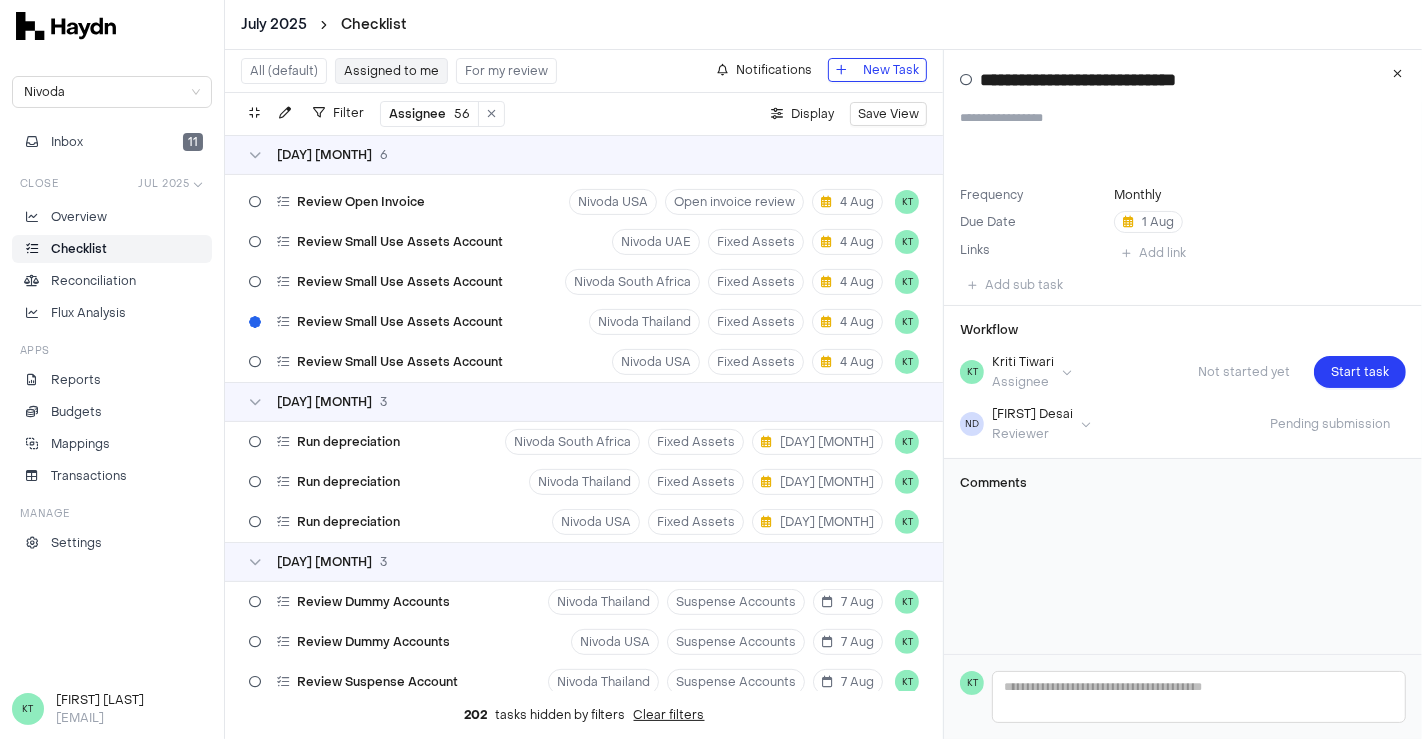 click on "**********" at bounding box center [1183, 352] 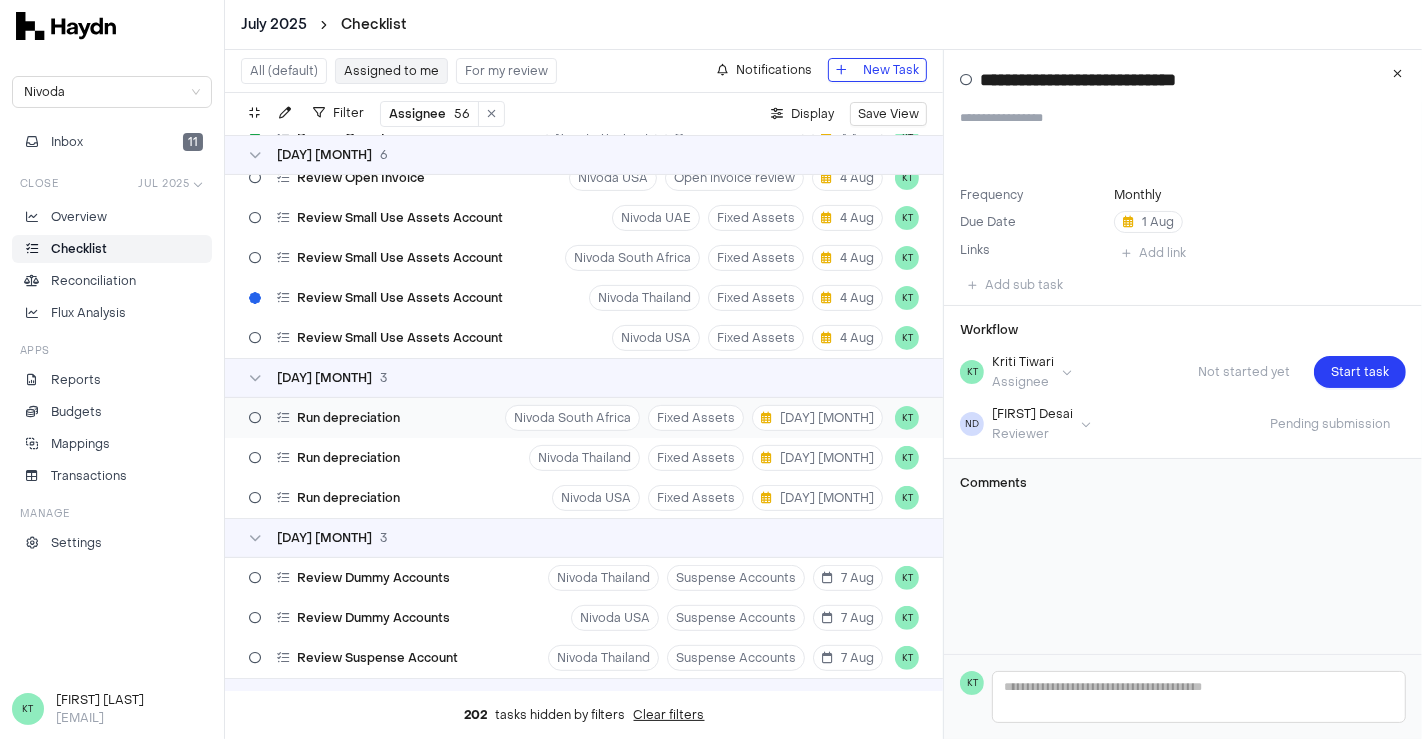 scroll, scrollTop: 500, scrollLeft: 0, axis: vertical 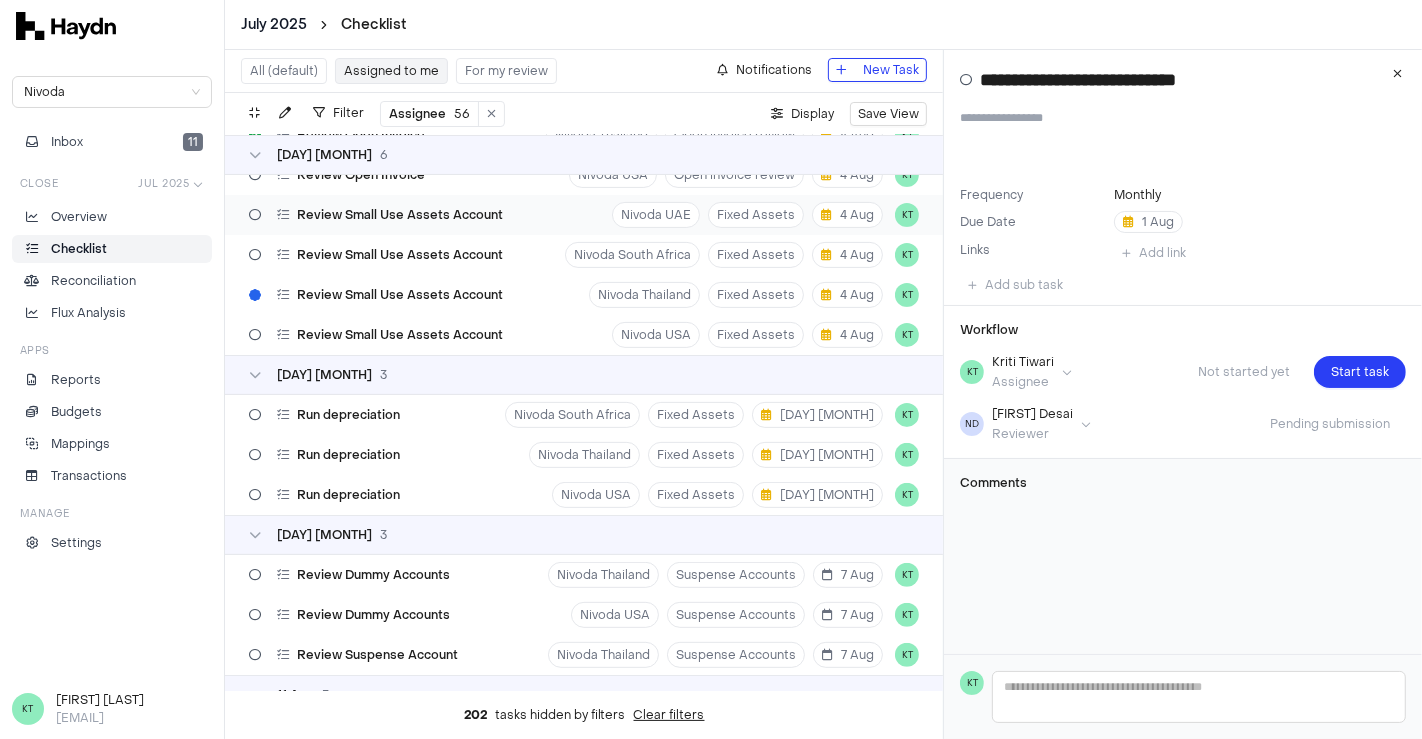 click on "Review Small Use Assets Account" at bounding box center [400, 215] 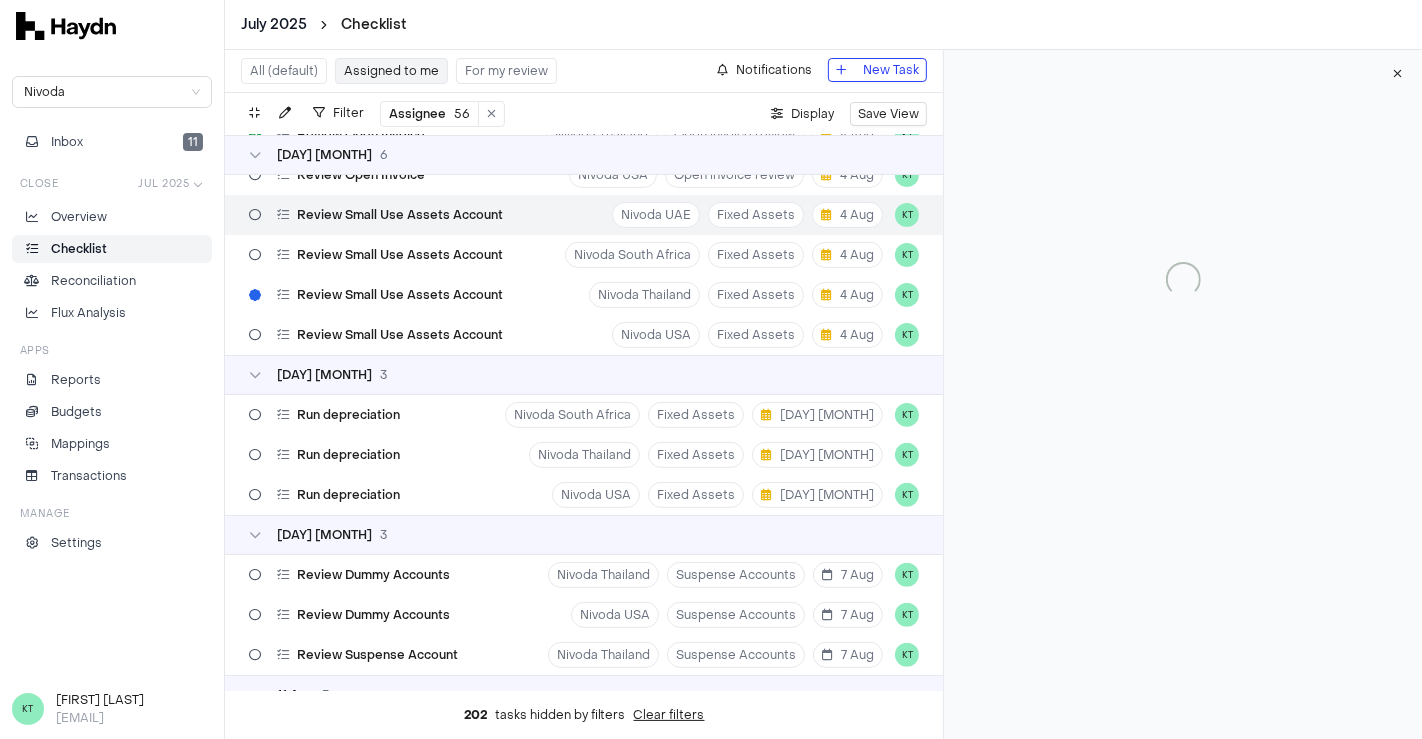 type 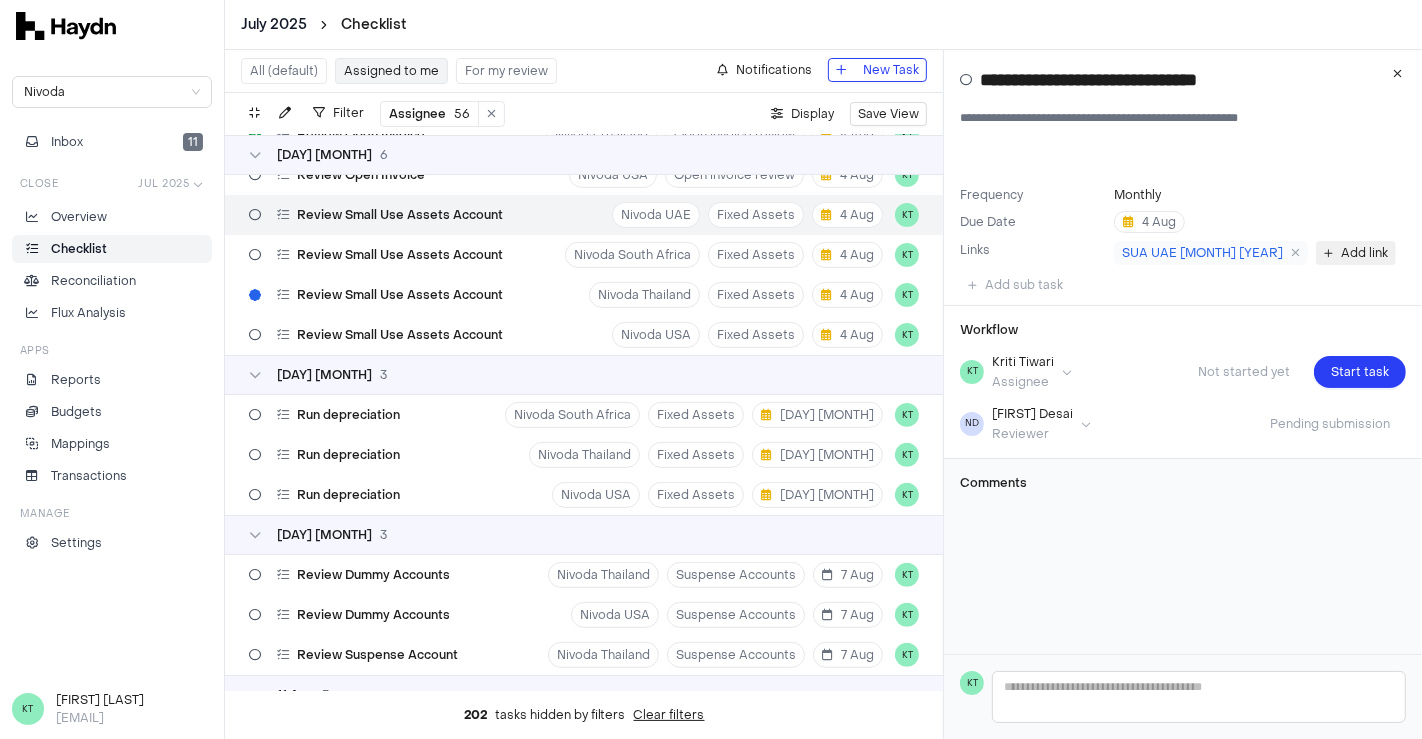 click on "Add link" at bounding box center [1364, 253] 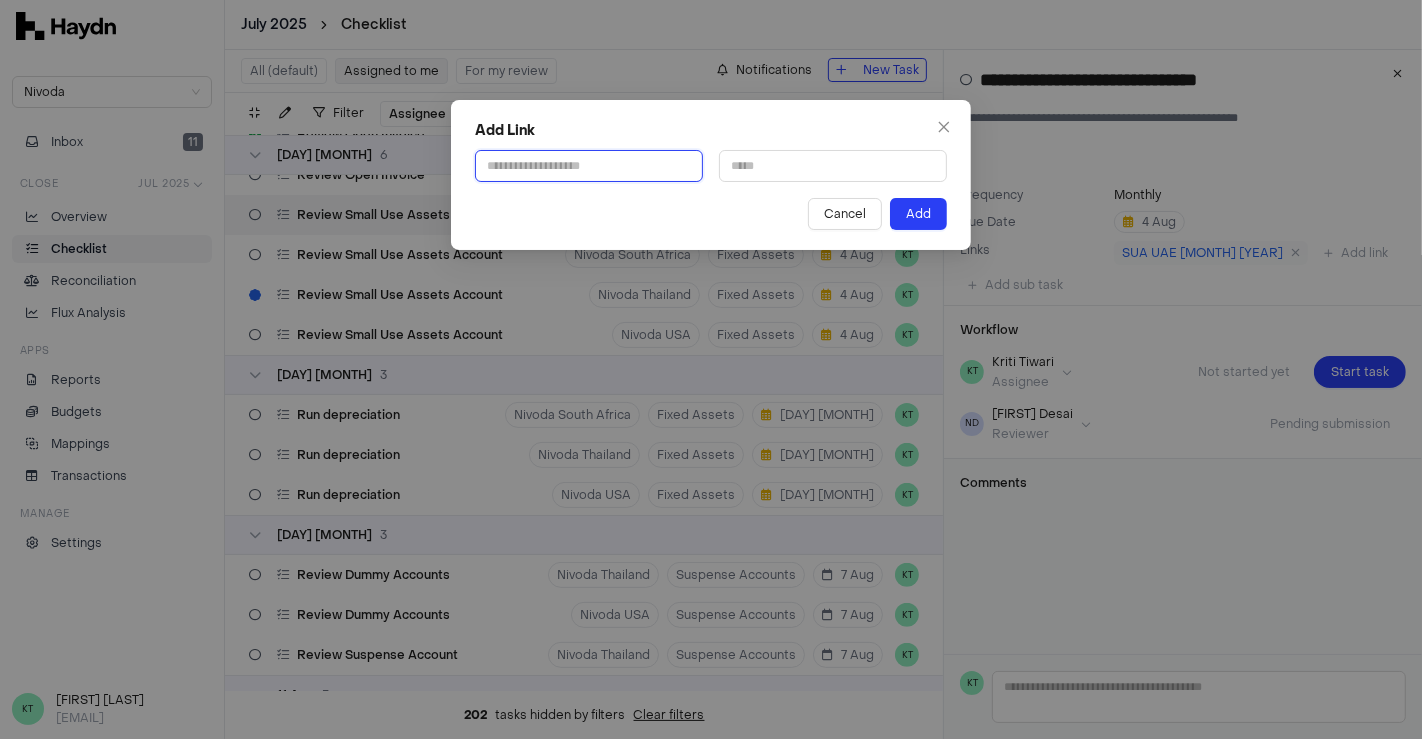 click at bounding box center [589, 166] 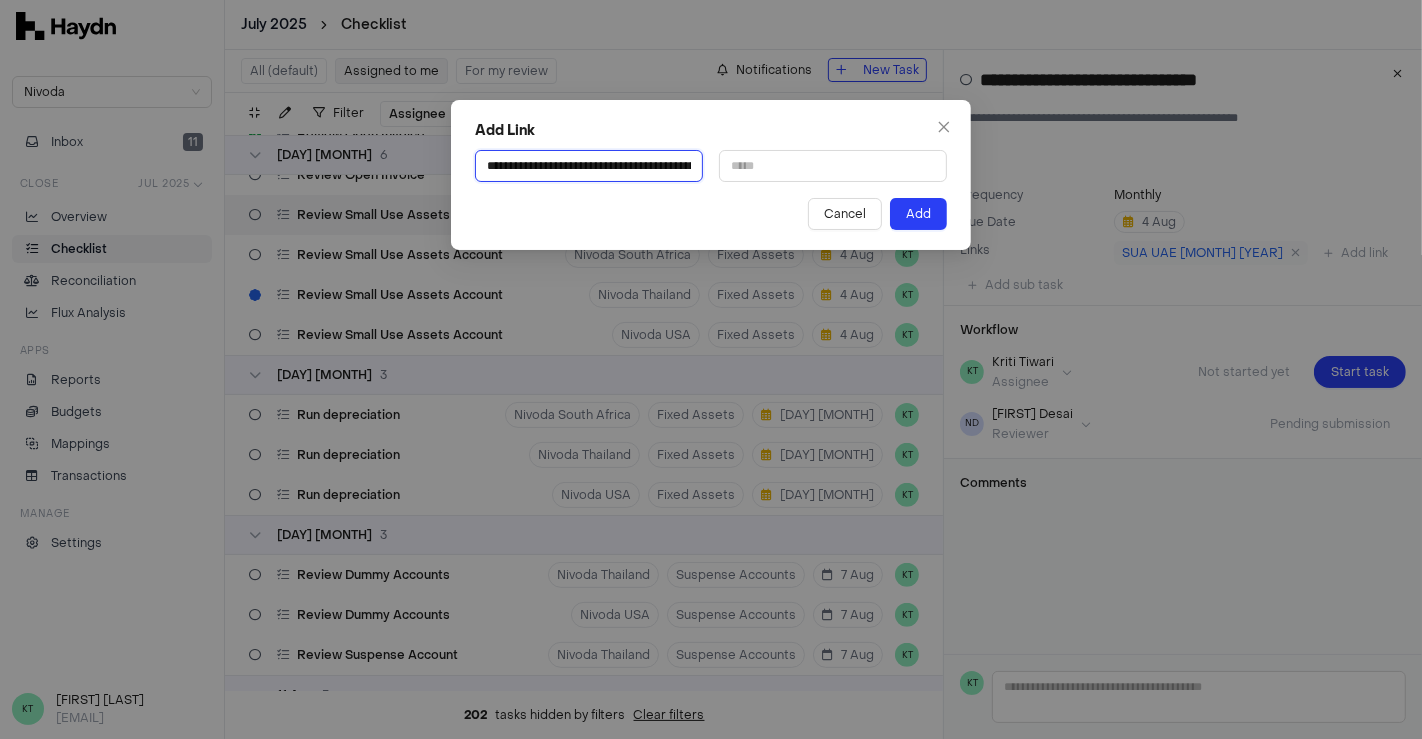 scroll, scrollTop: 0, scrollLeft: 607, axis: horizontal 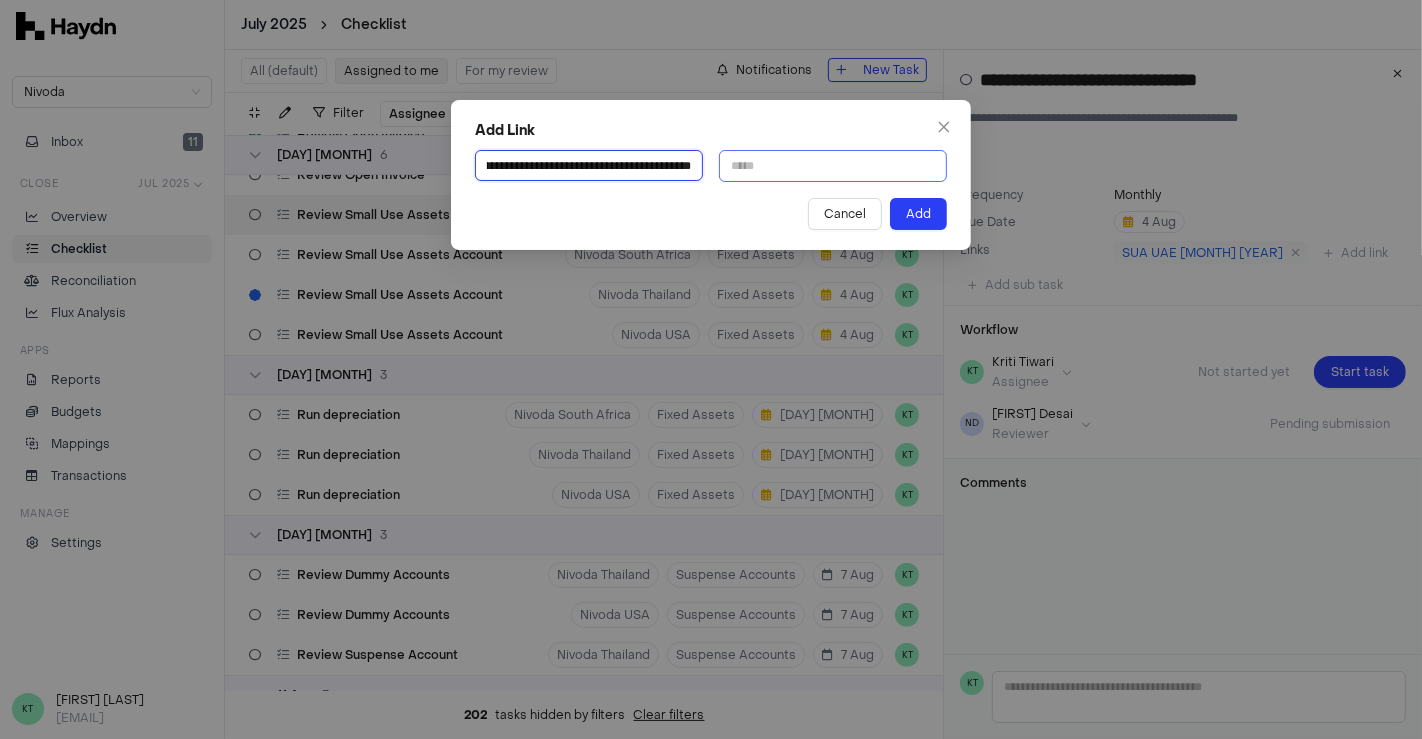 type on "**********" 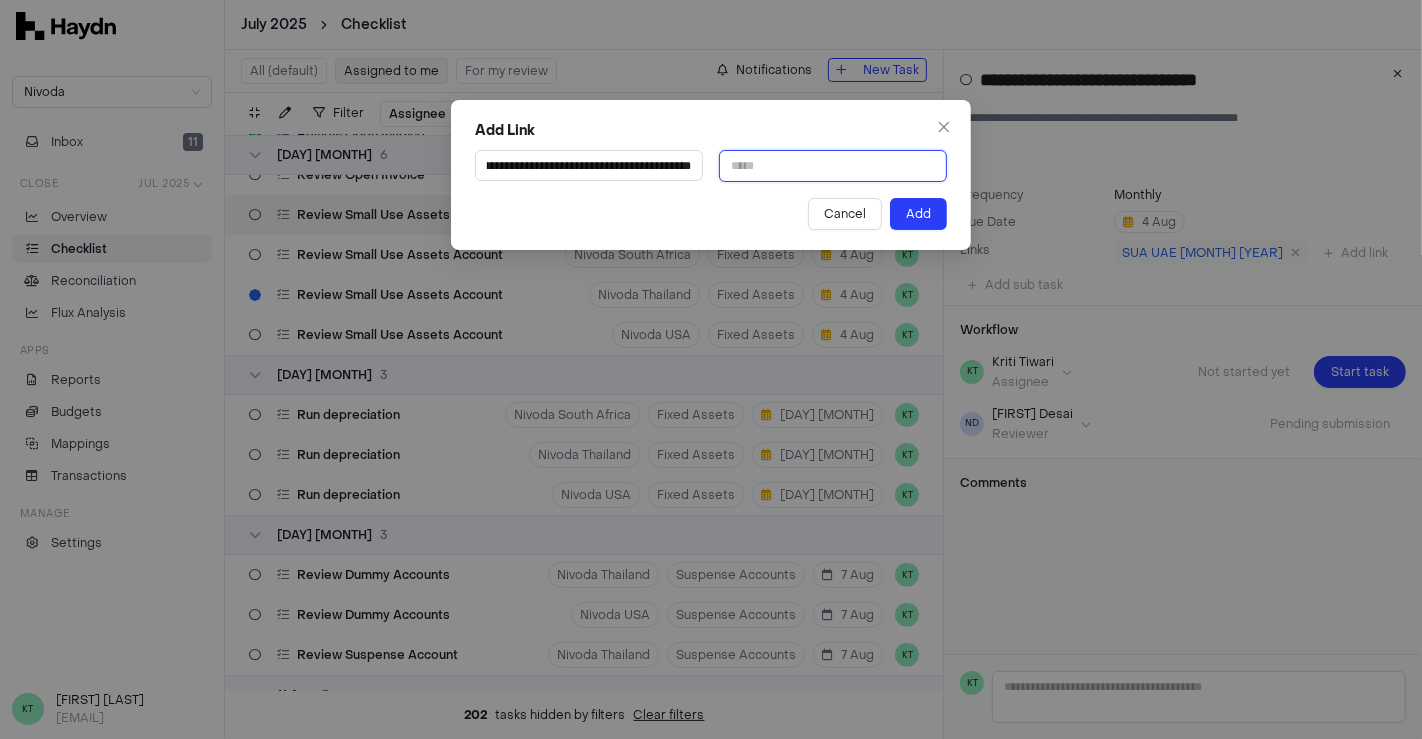 scroll, scrollTop: 0, scrollLeft: 0, axis: both 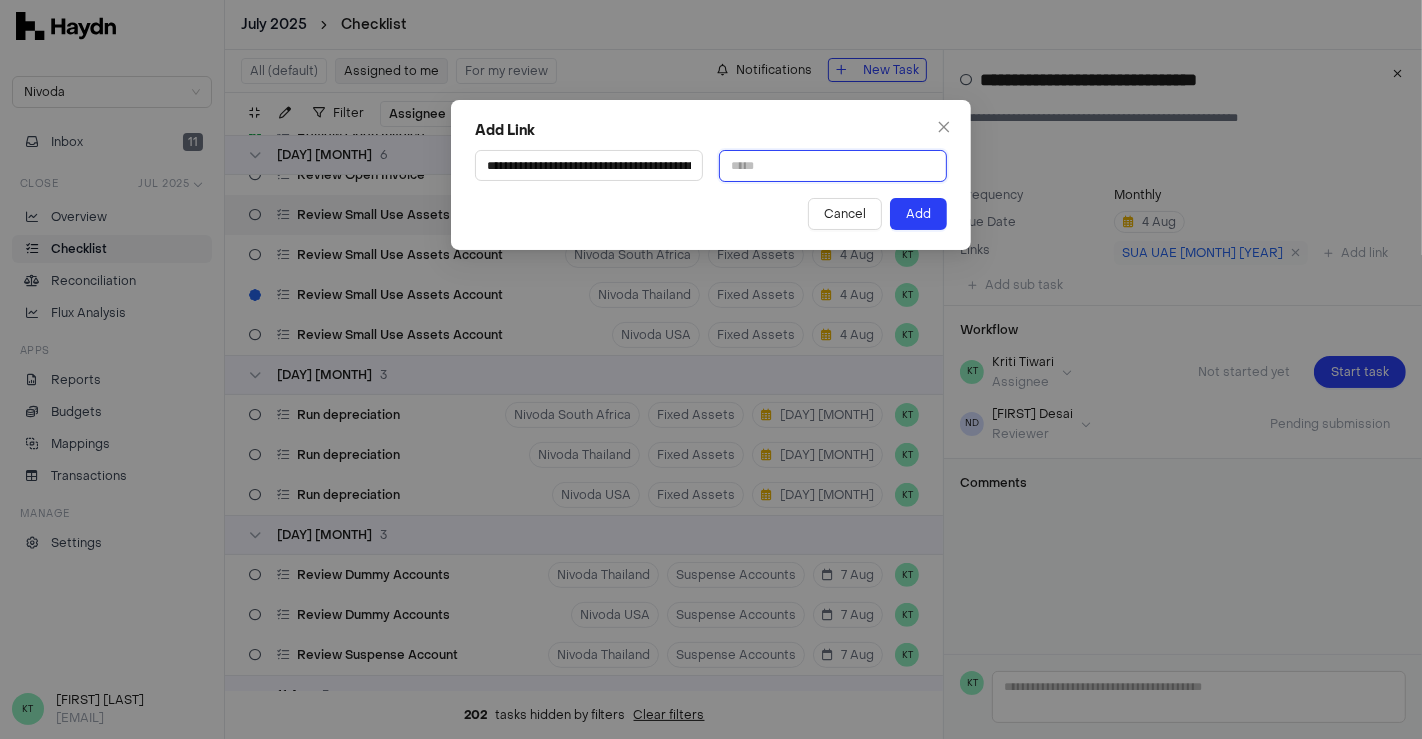 click at bounding box center [833, 166] 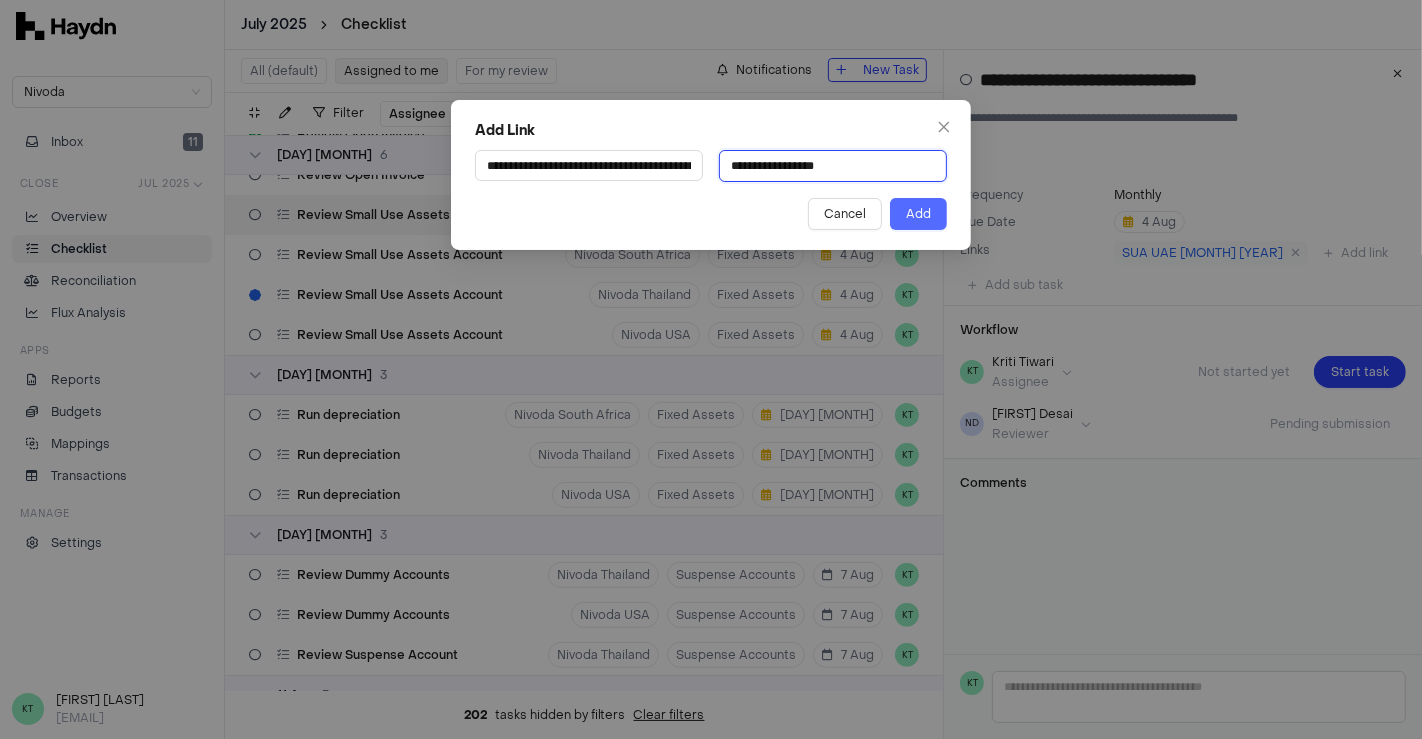 type on "**********" 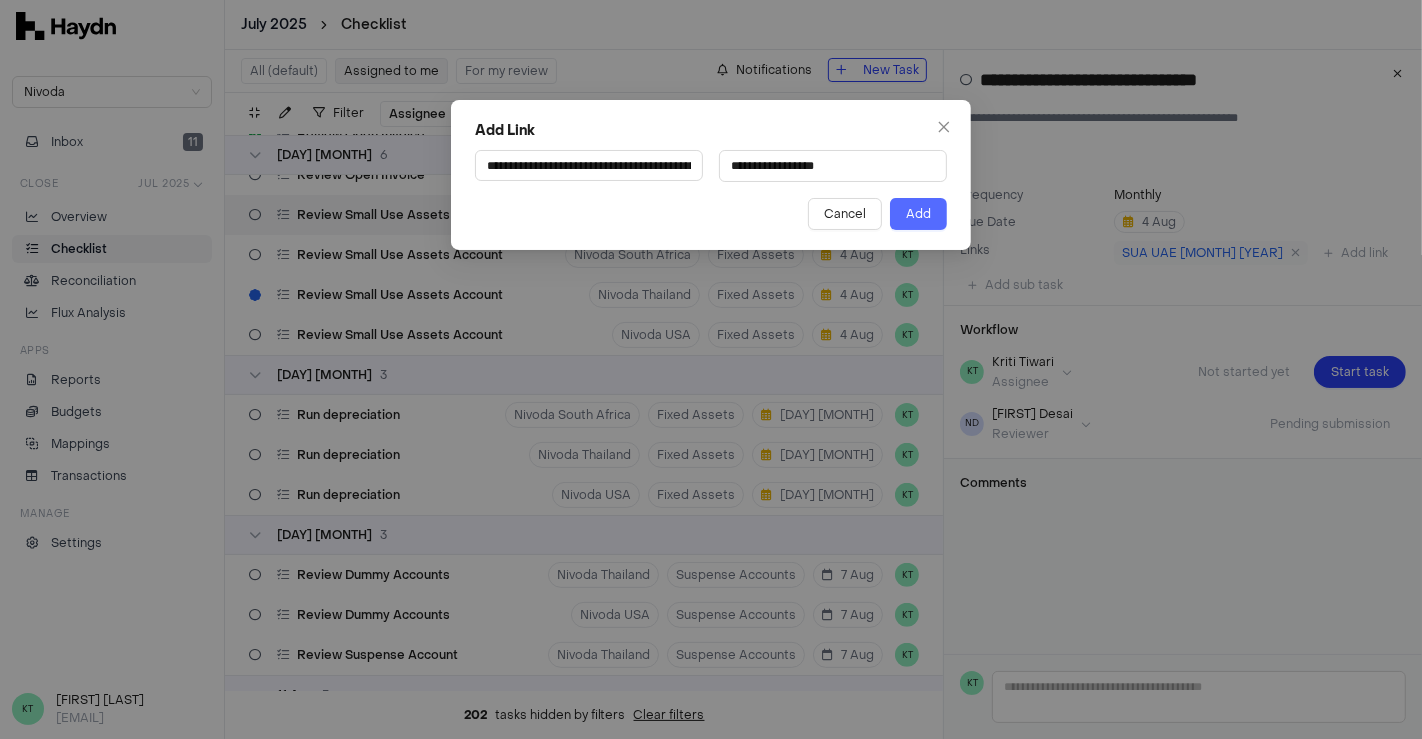 click on "Add" at bounding box center (918, 214) 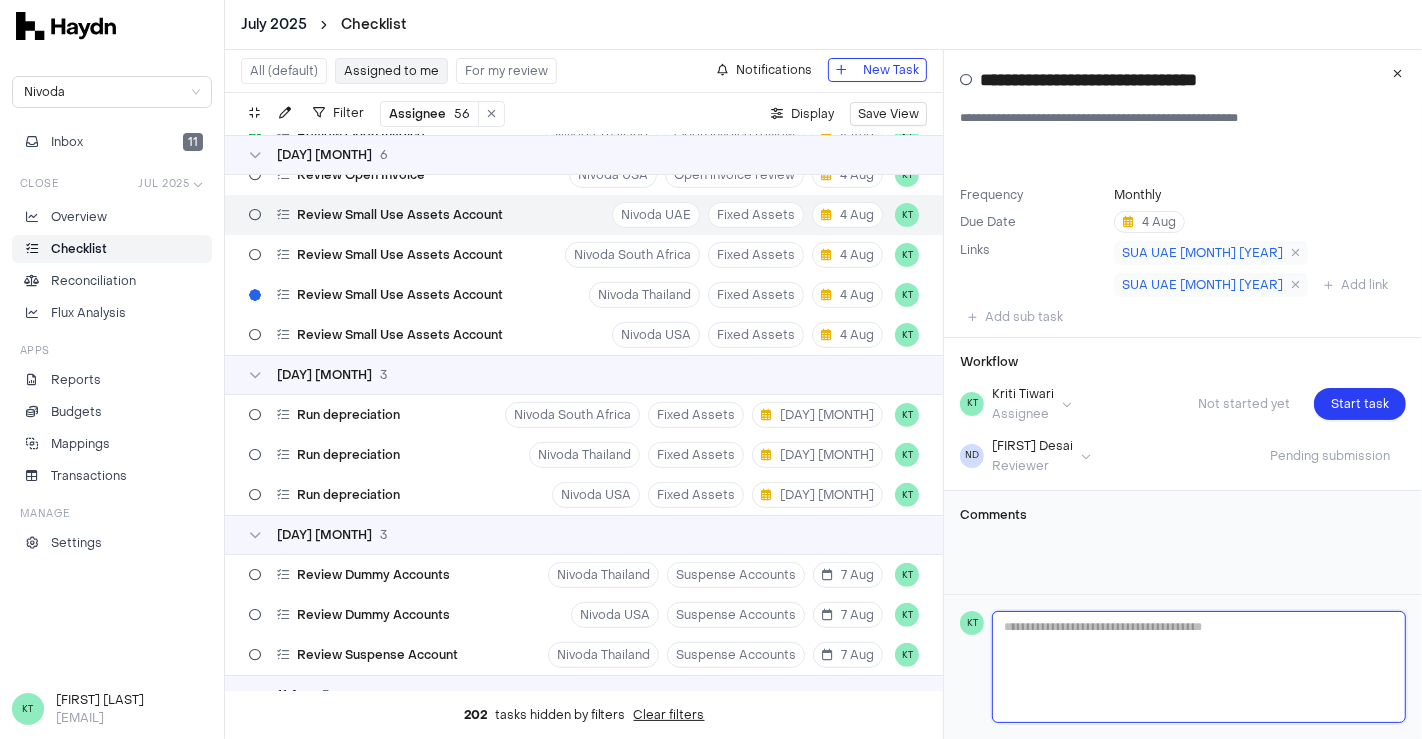 click at bounding box center [1199, 667] 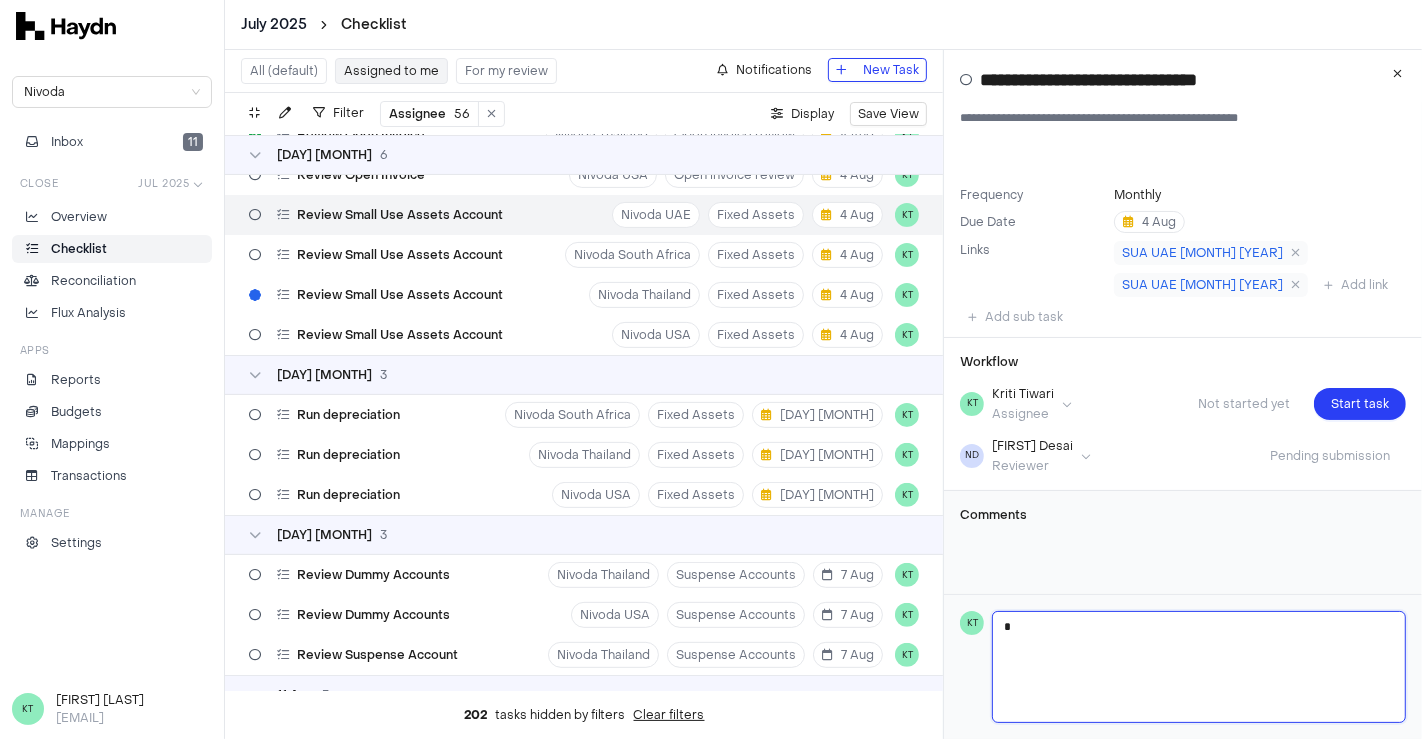 type 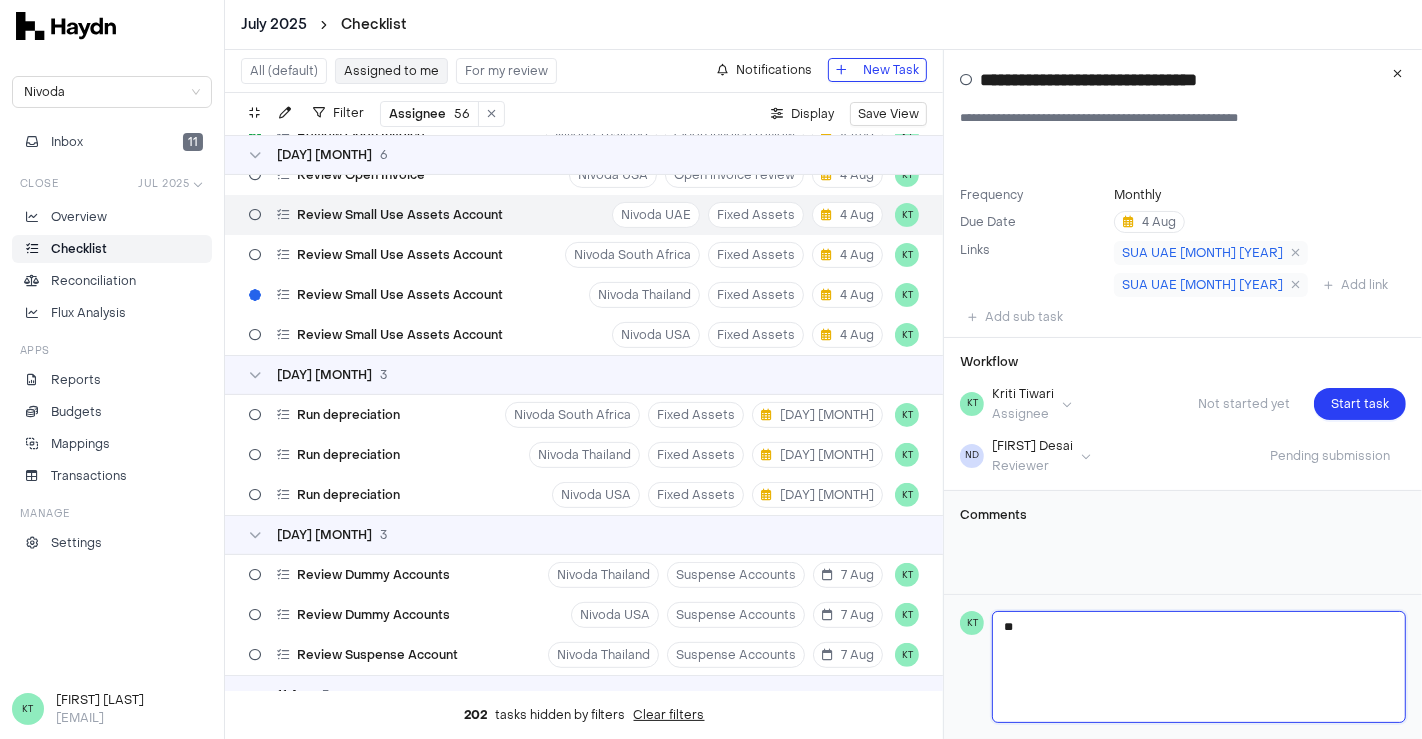 type 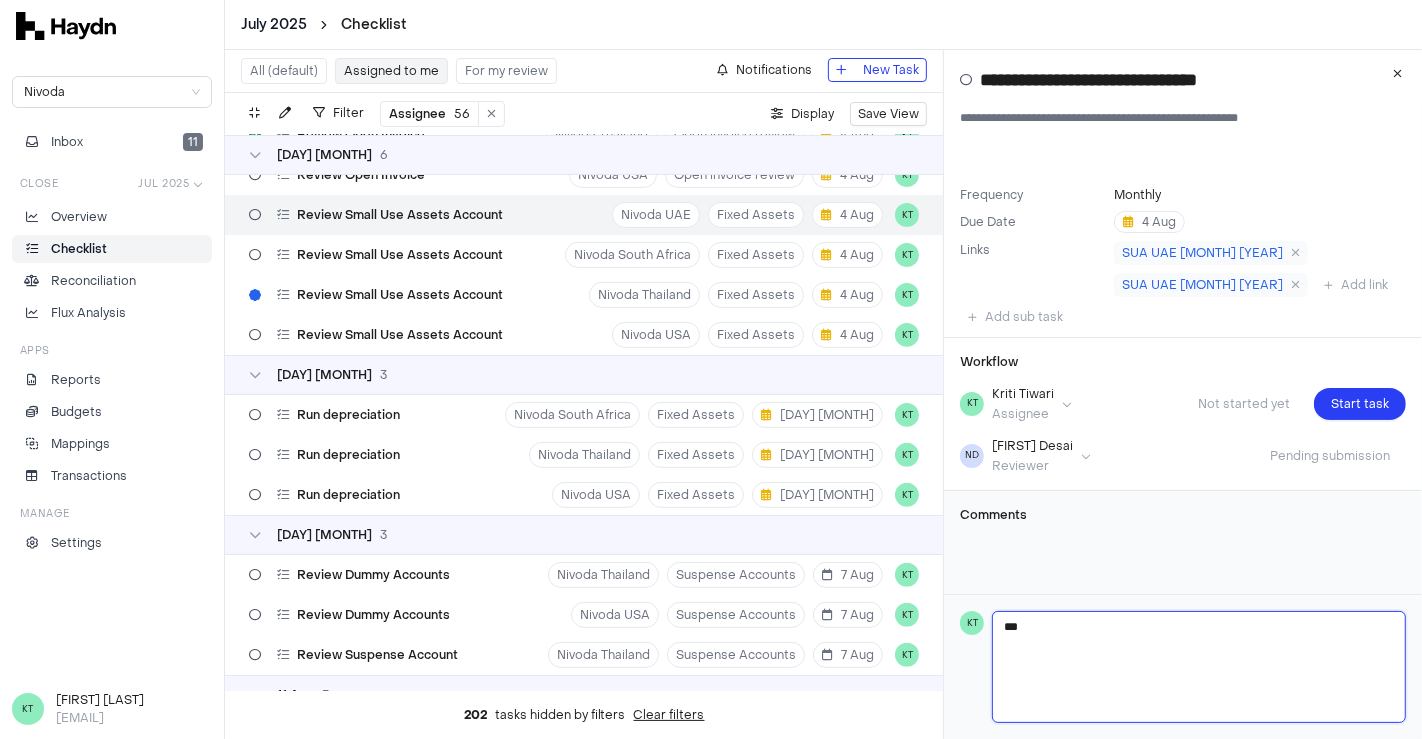 type 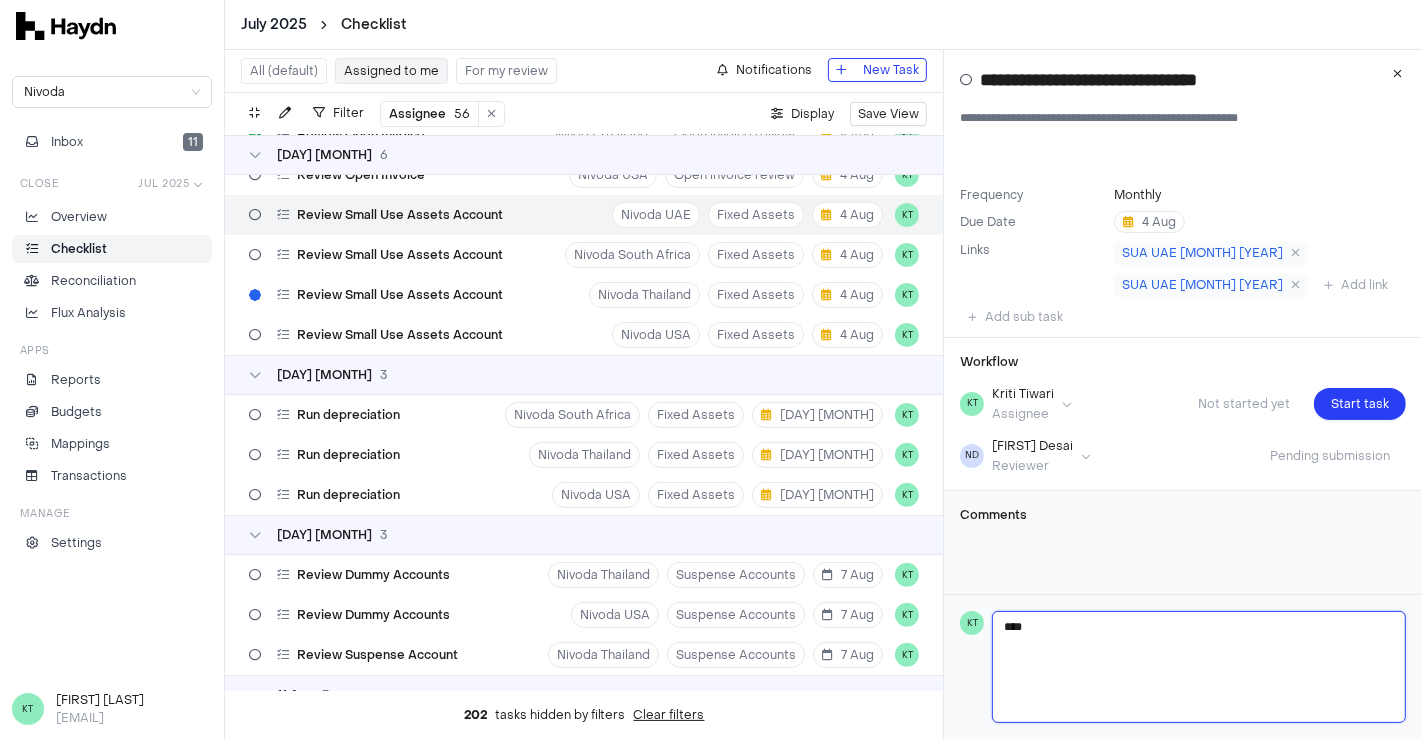 type 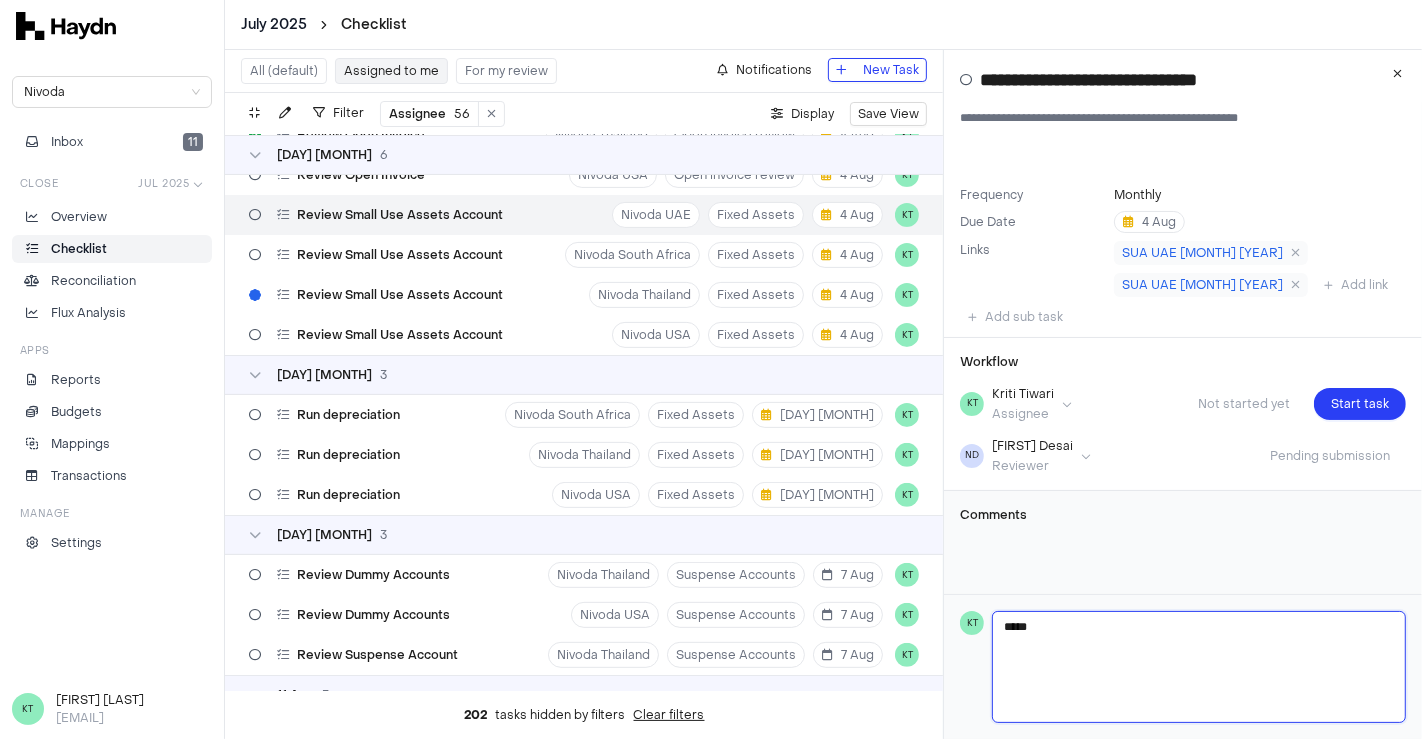 type 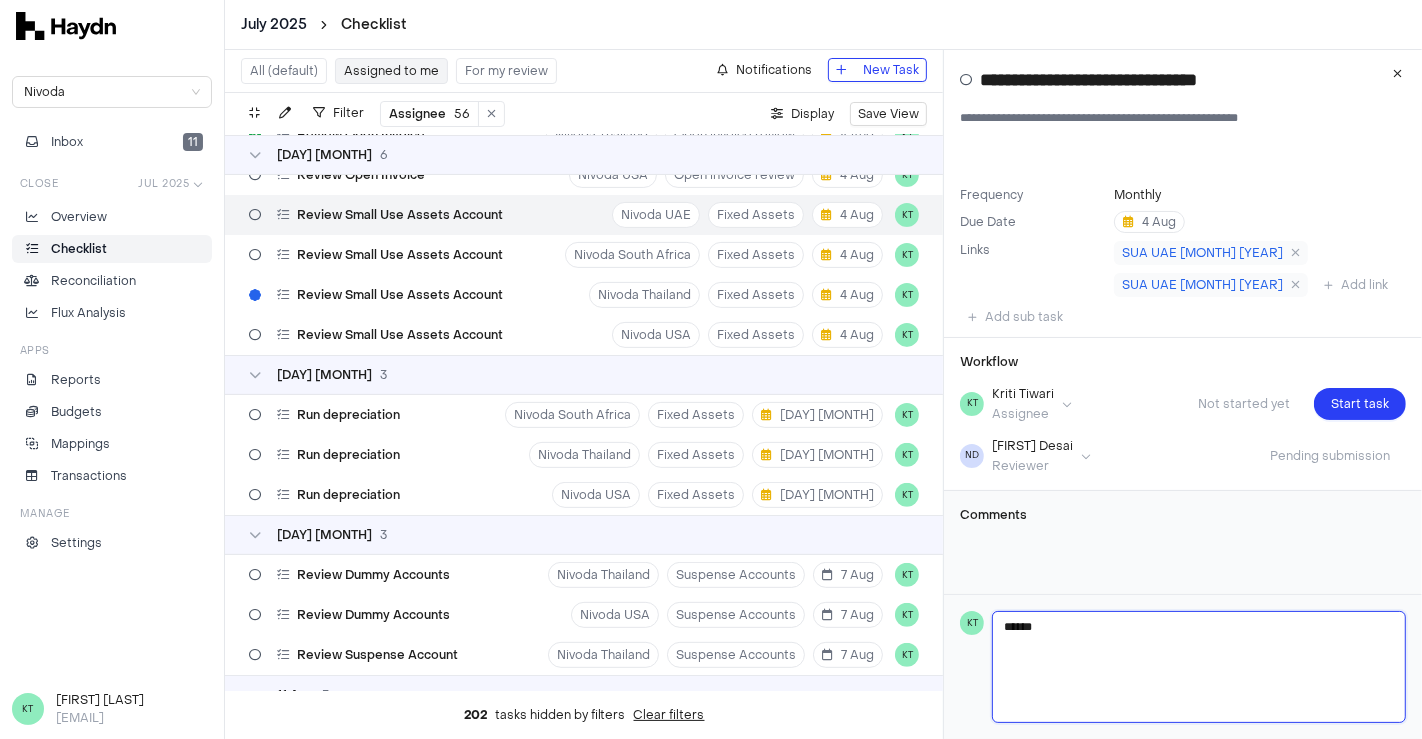 type 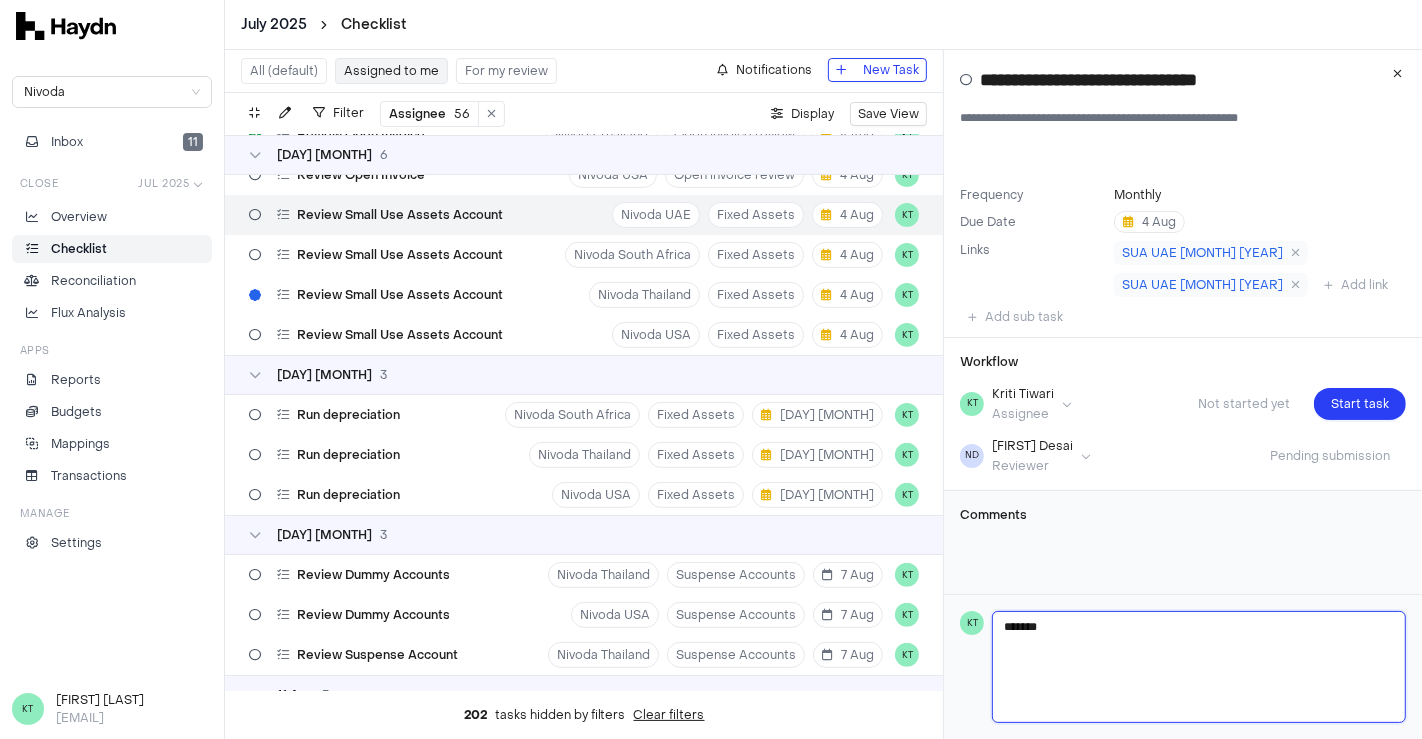 type 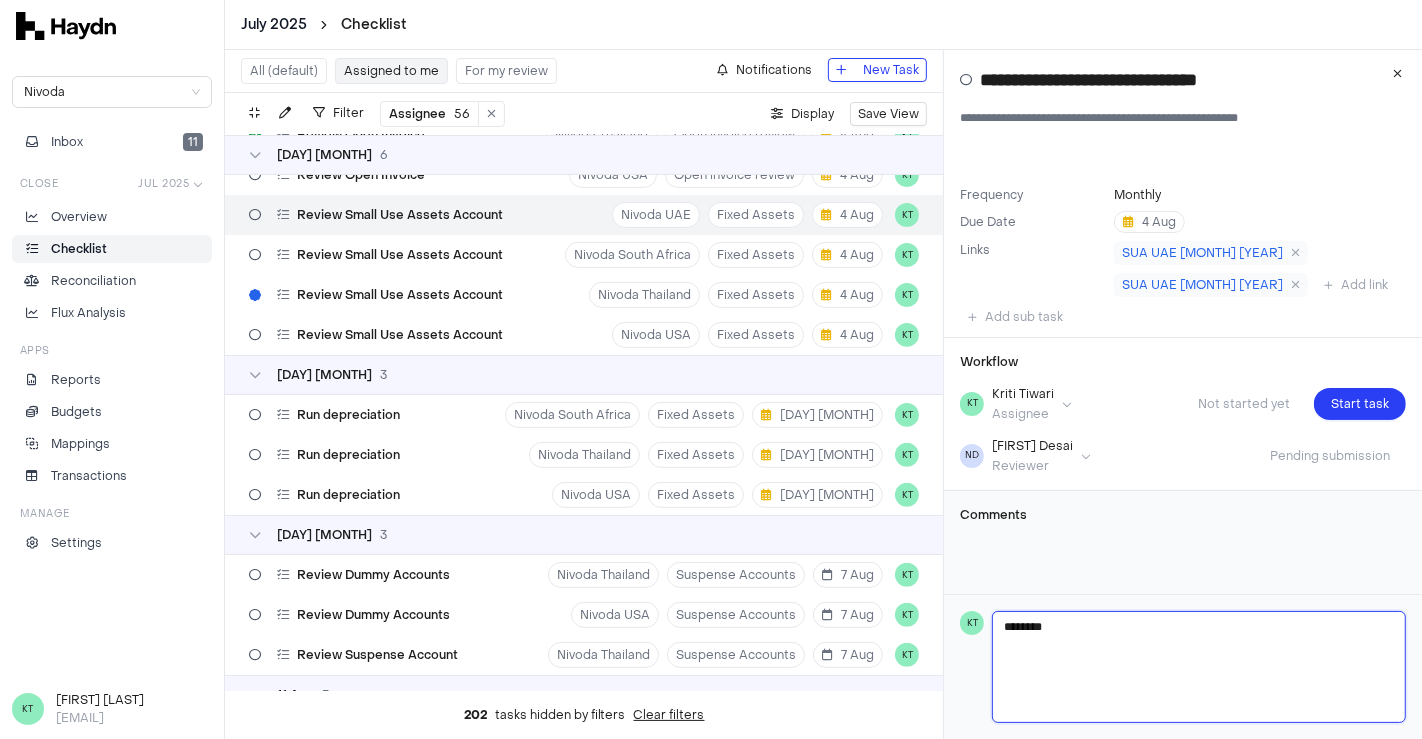 type 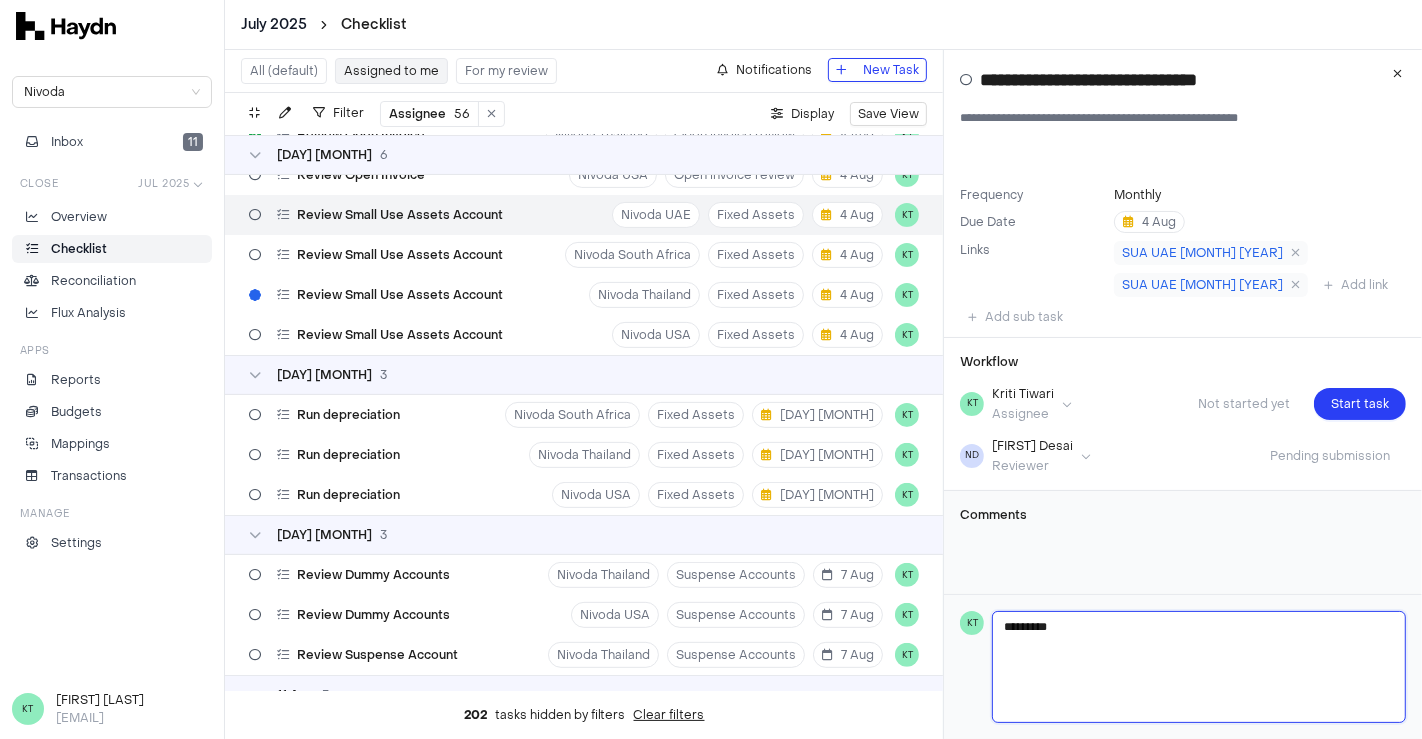 type 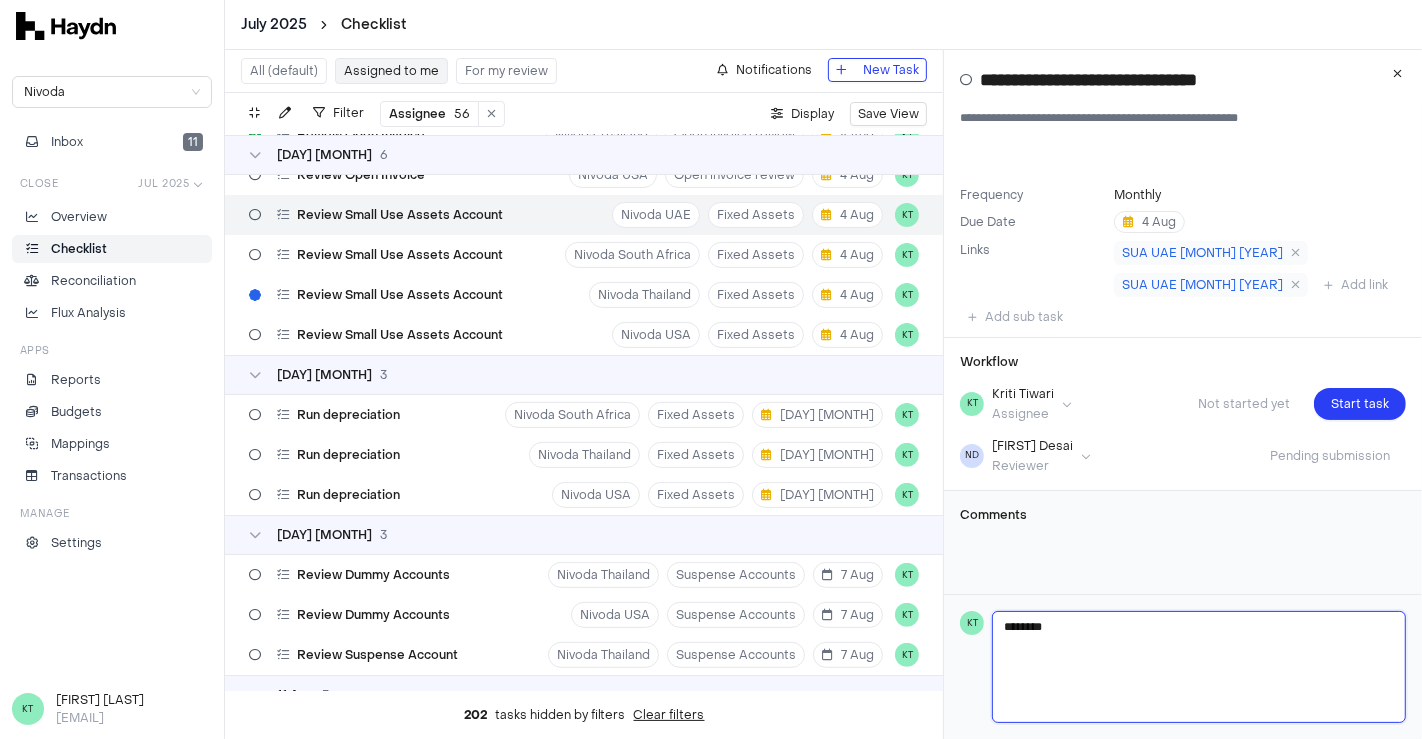 type 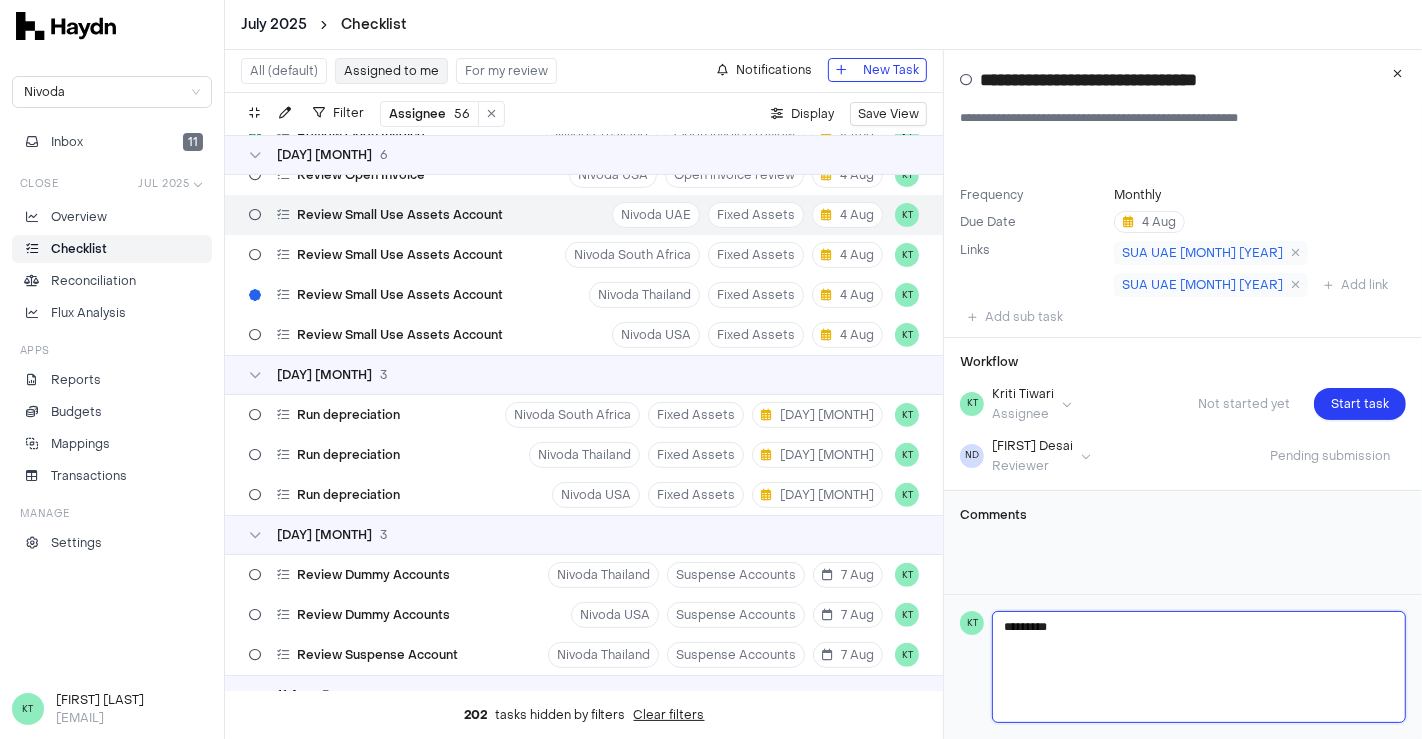 type 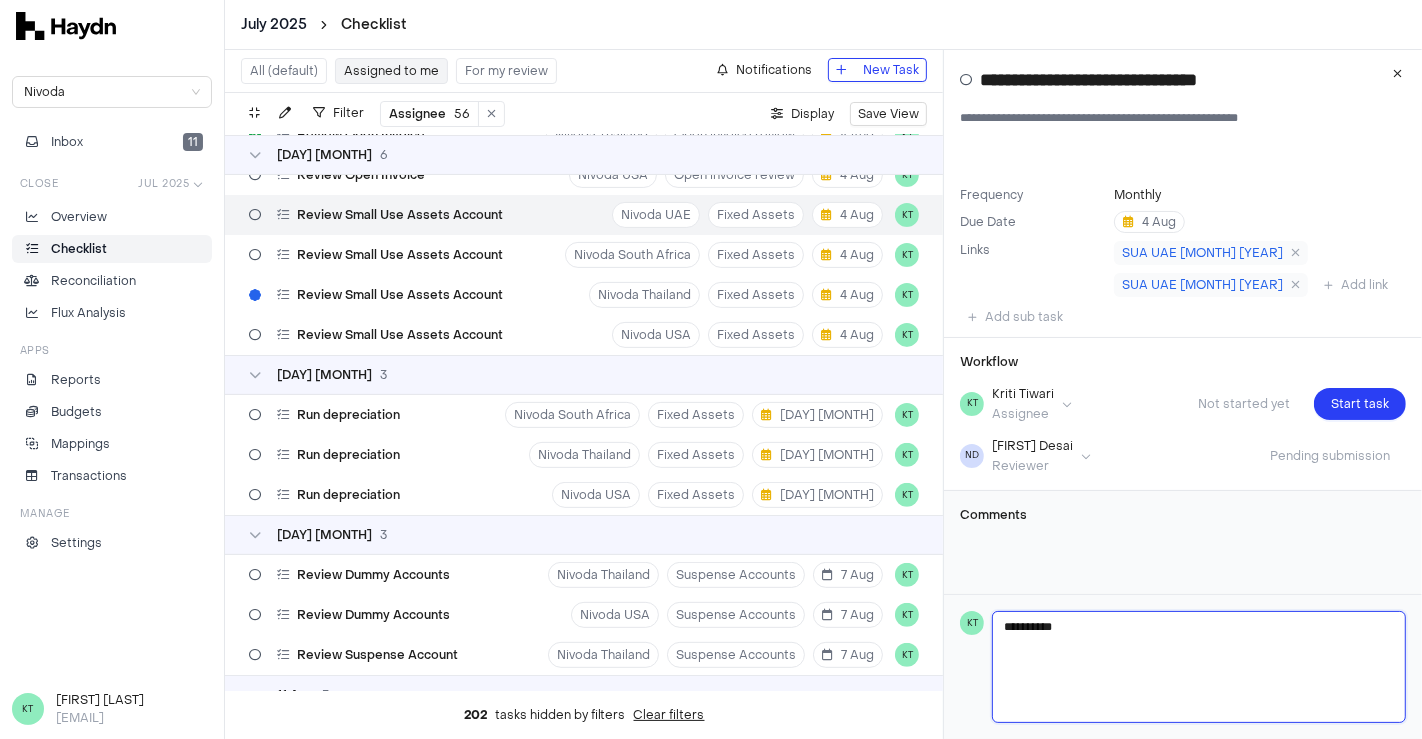 type 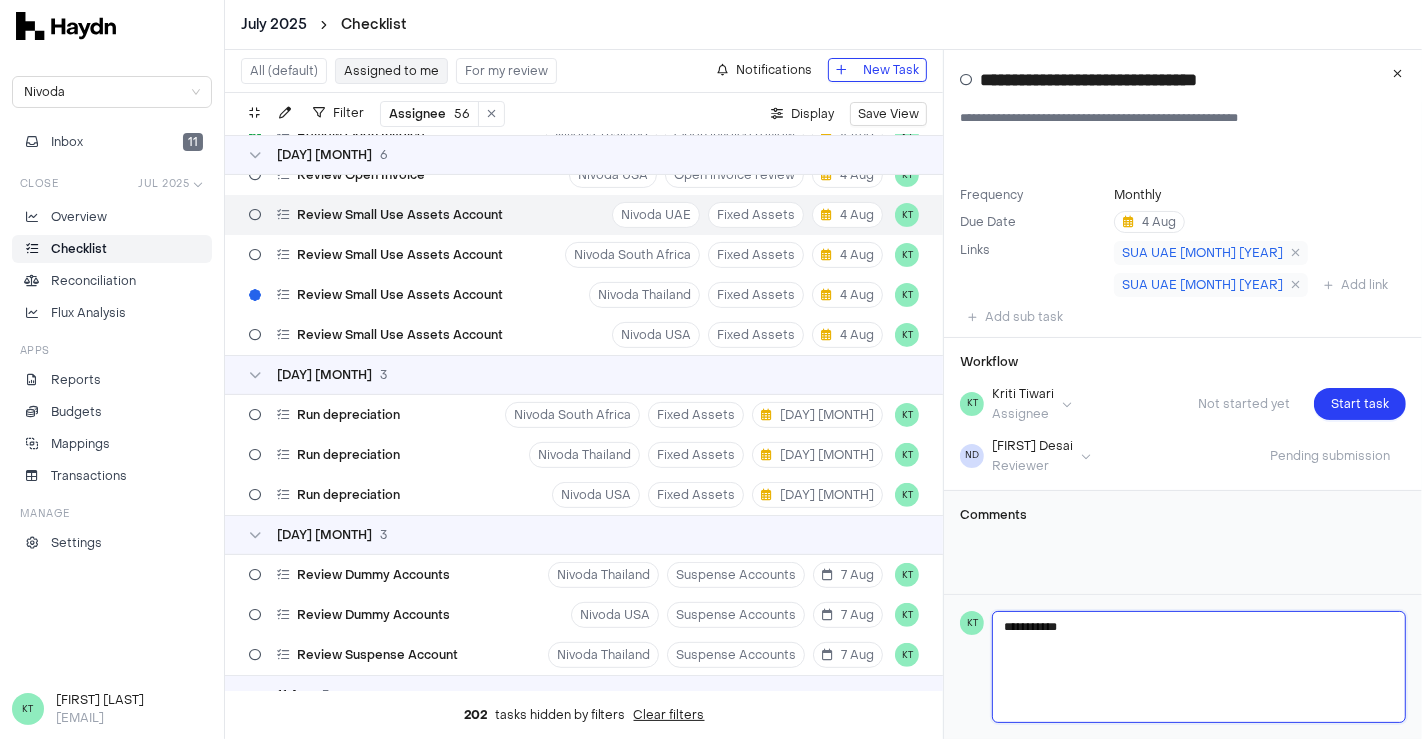 type 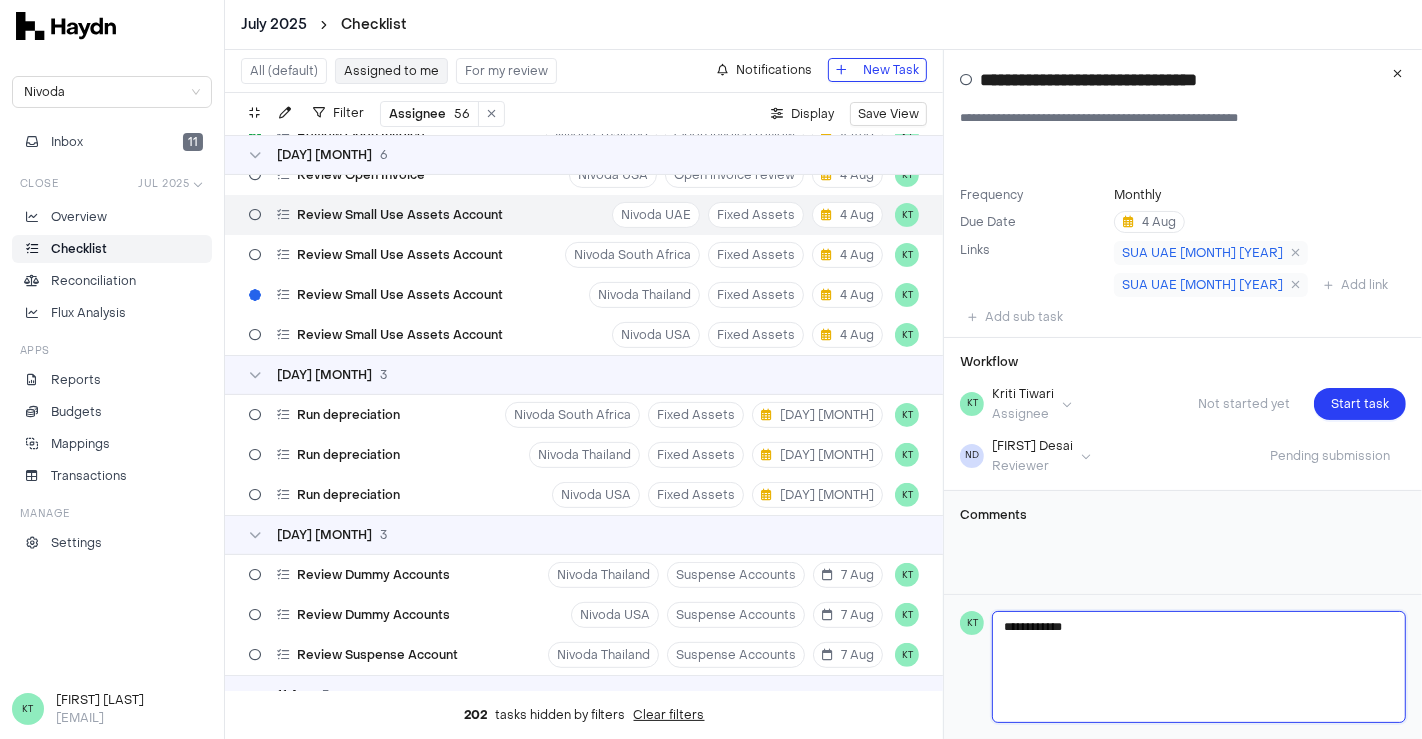 type 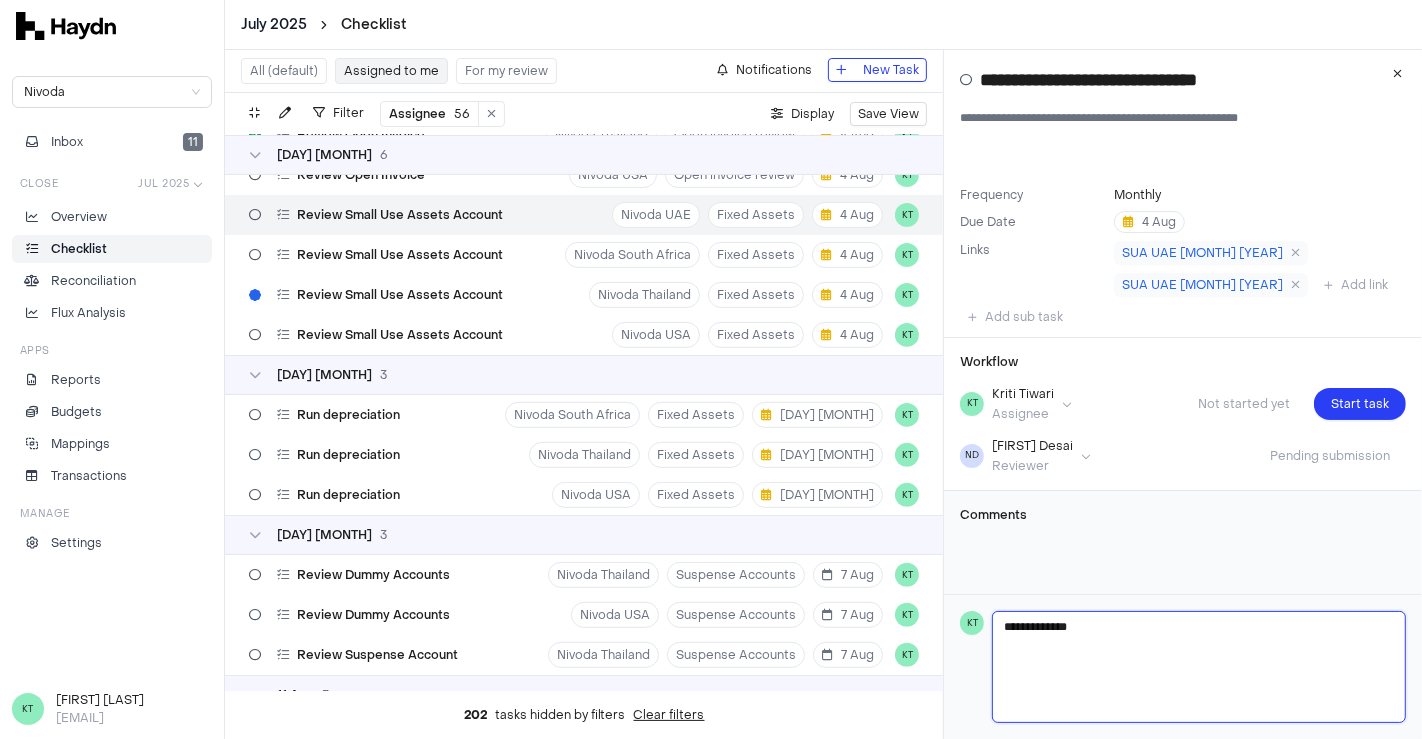 type 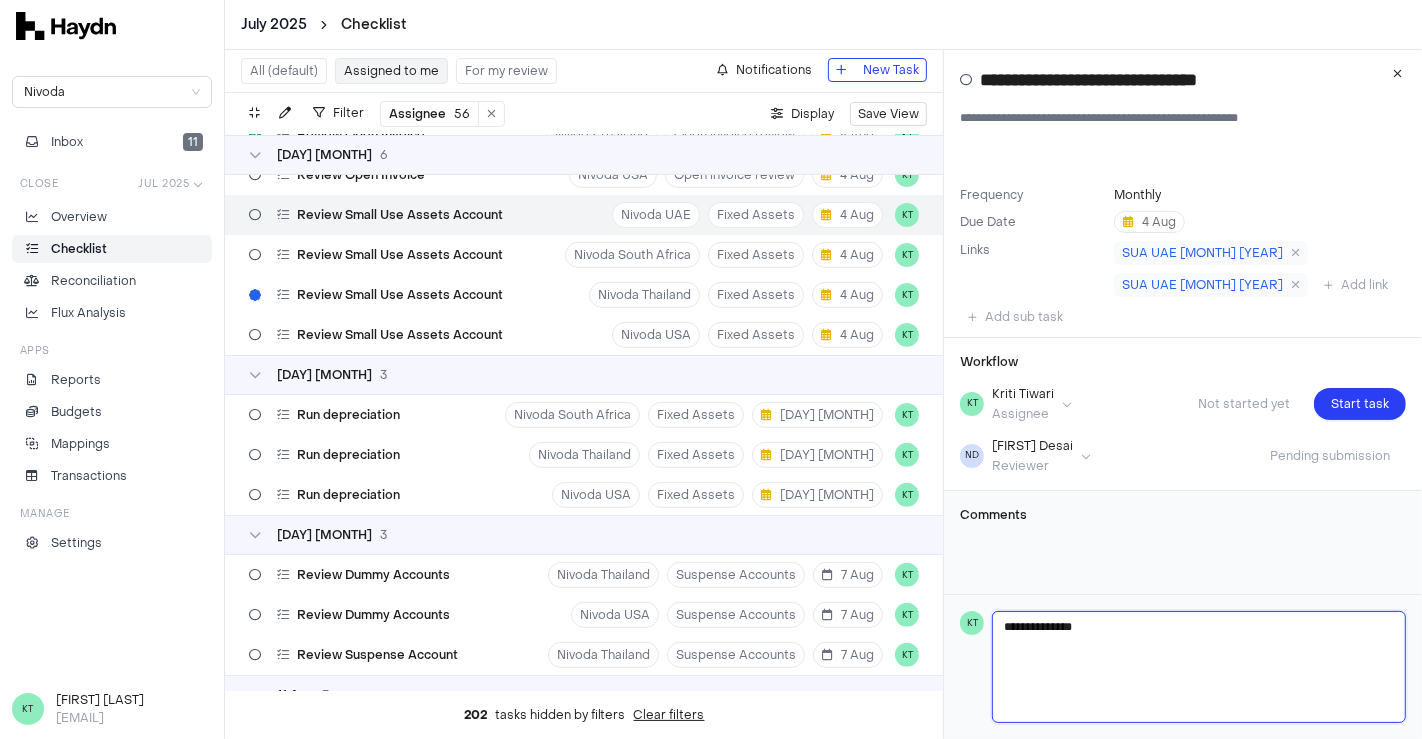 type 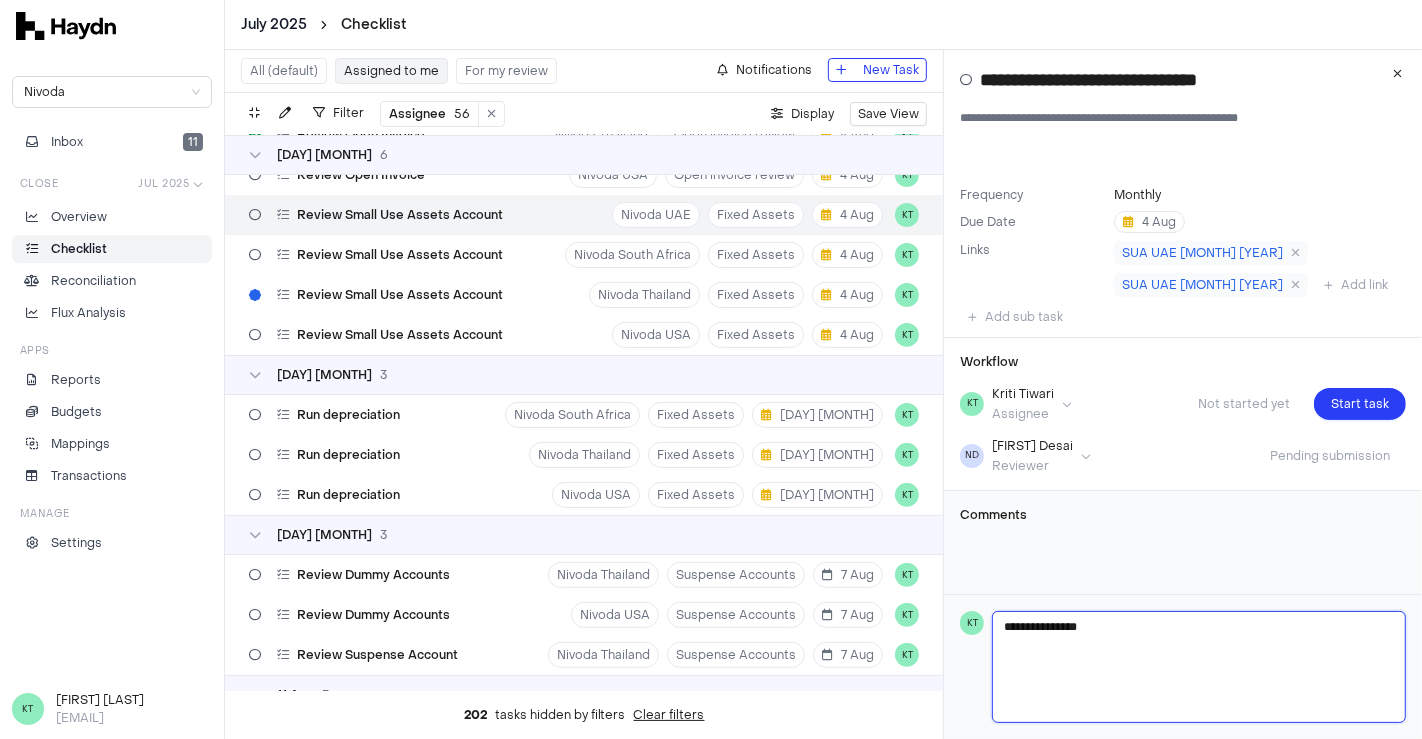 type 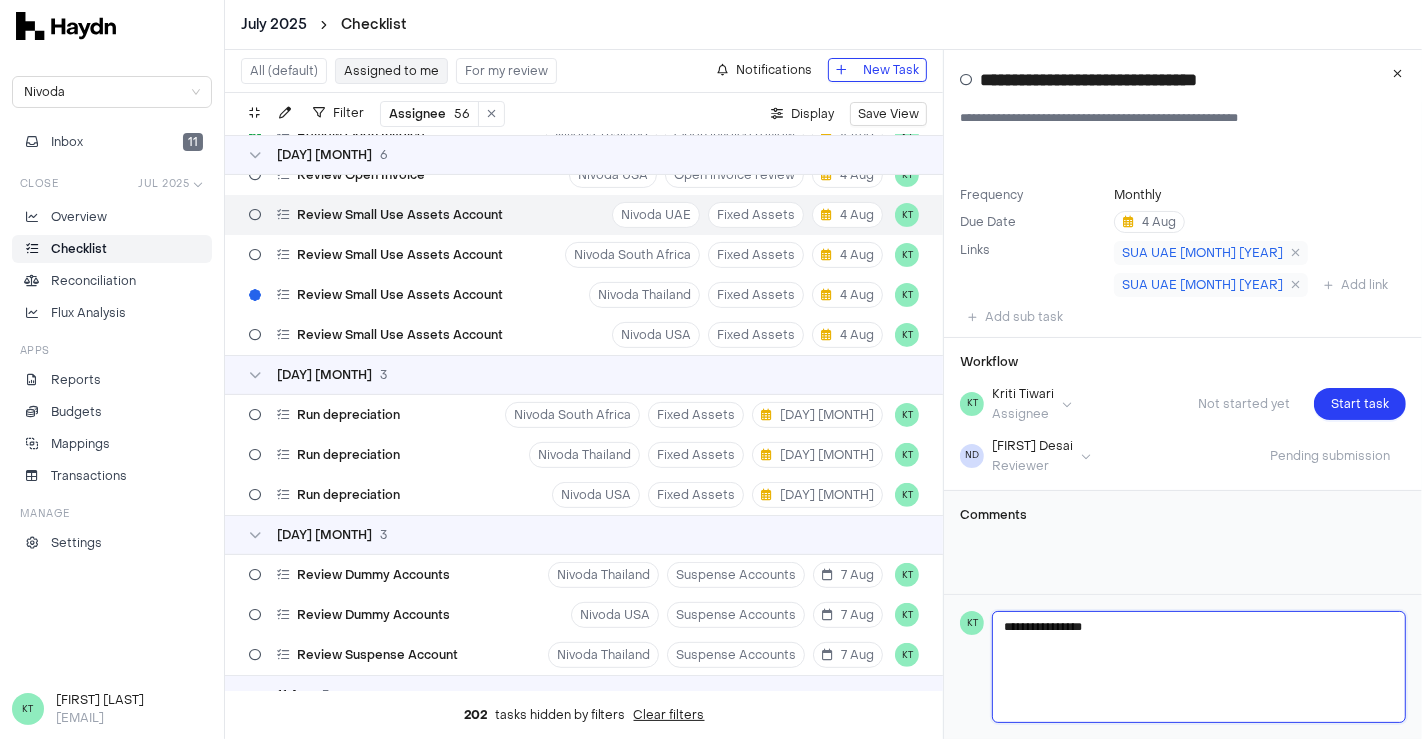 type 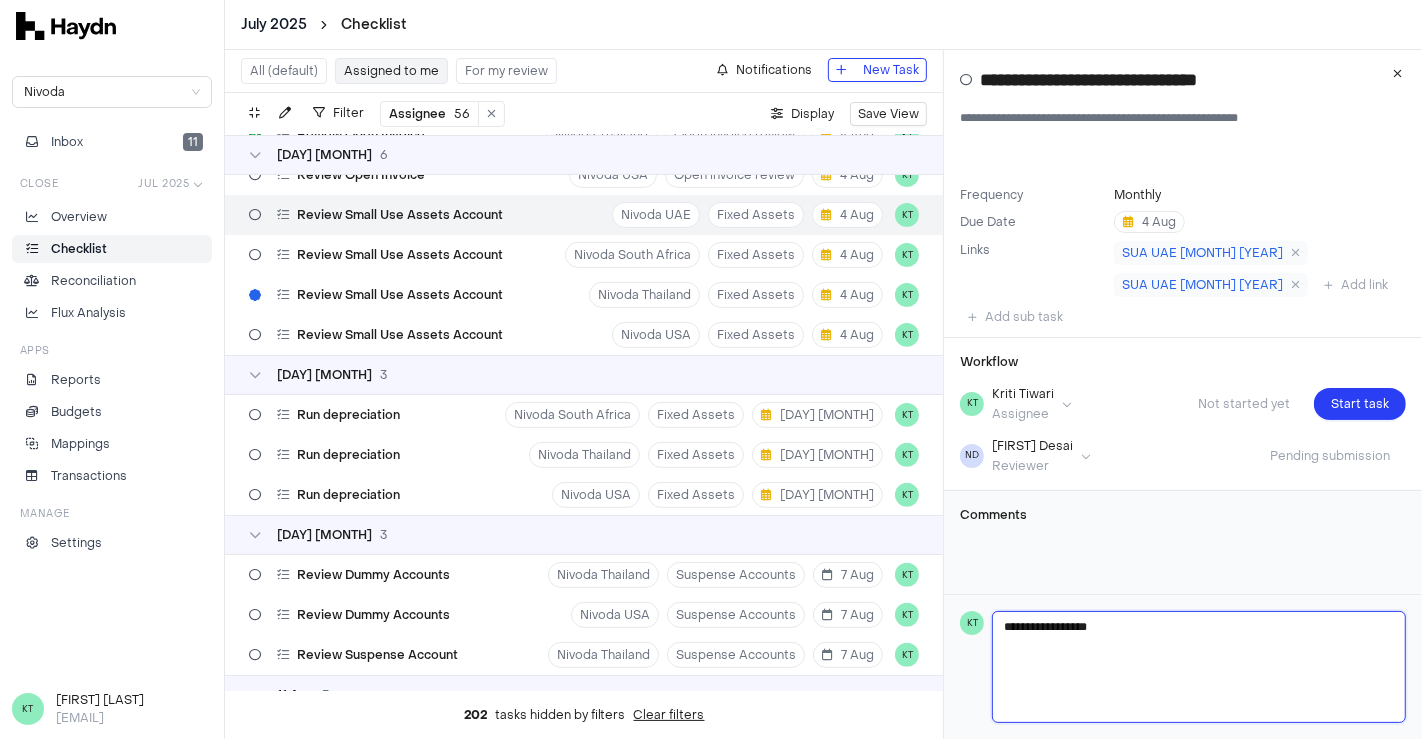 type 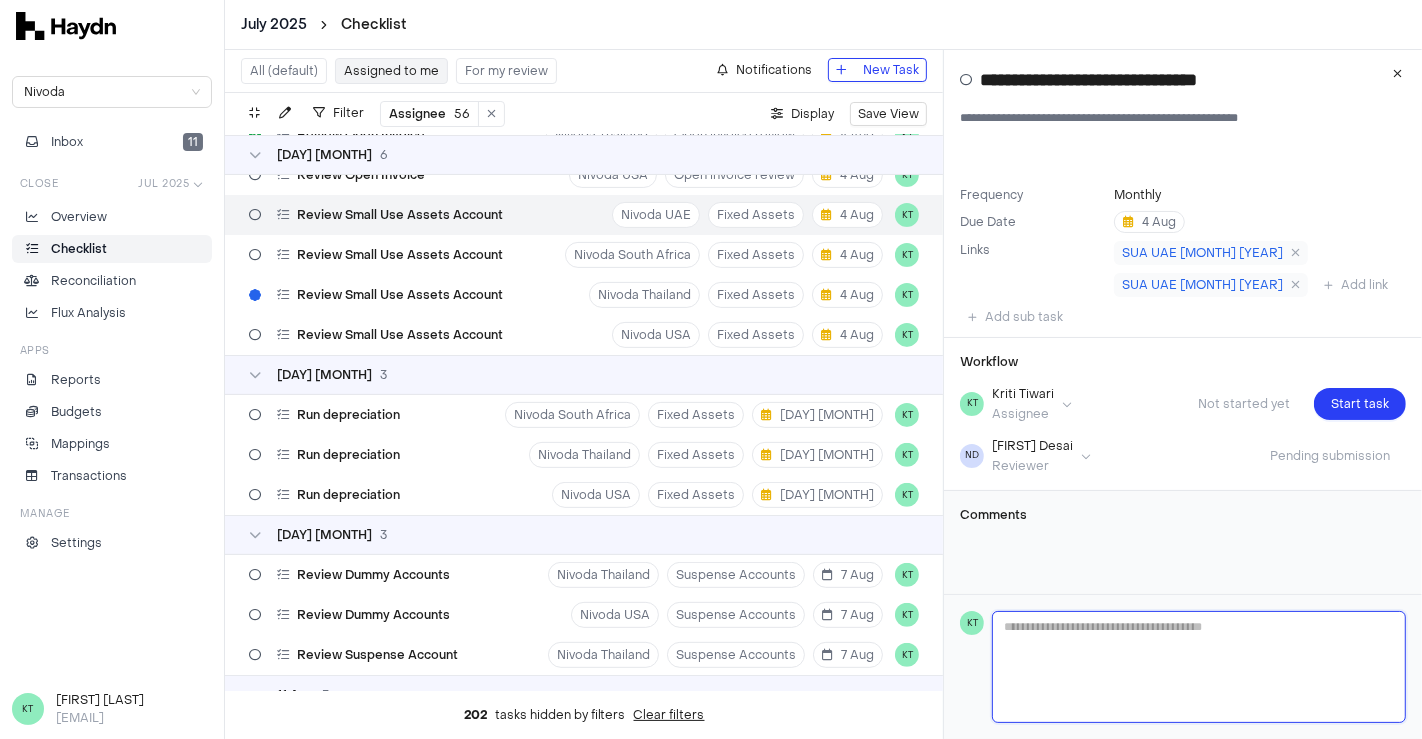 scroll, scrollTop: 22, scrollLeft: 0, axis: vertical 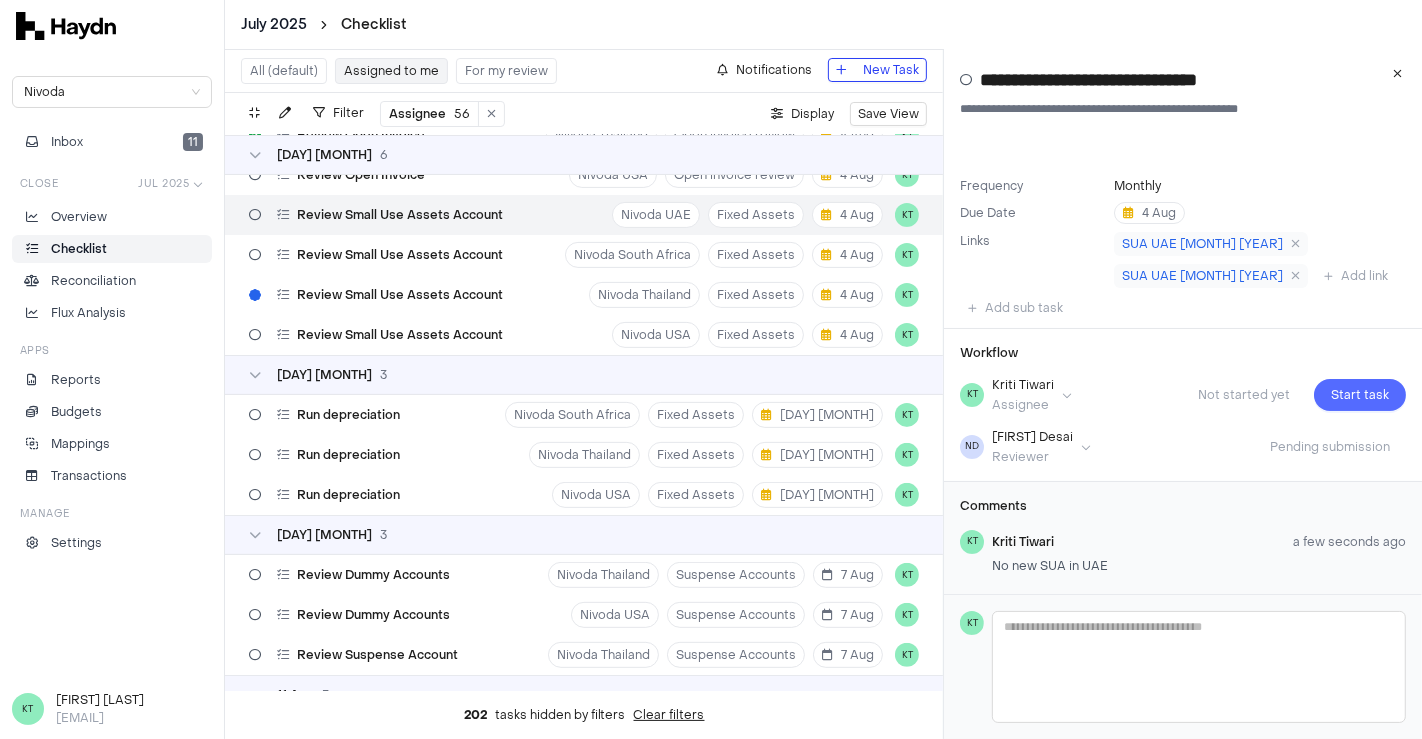 type 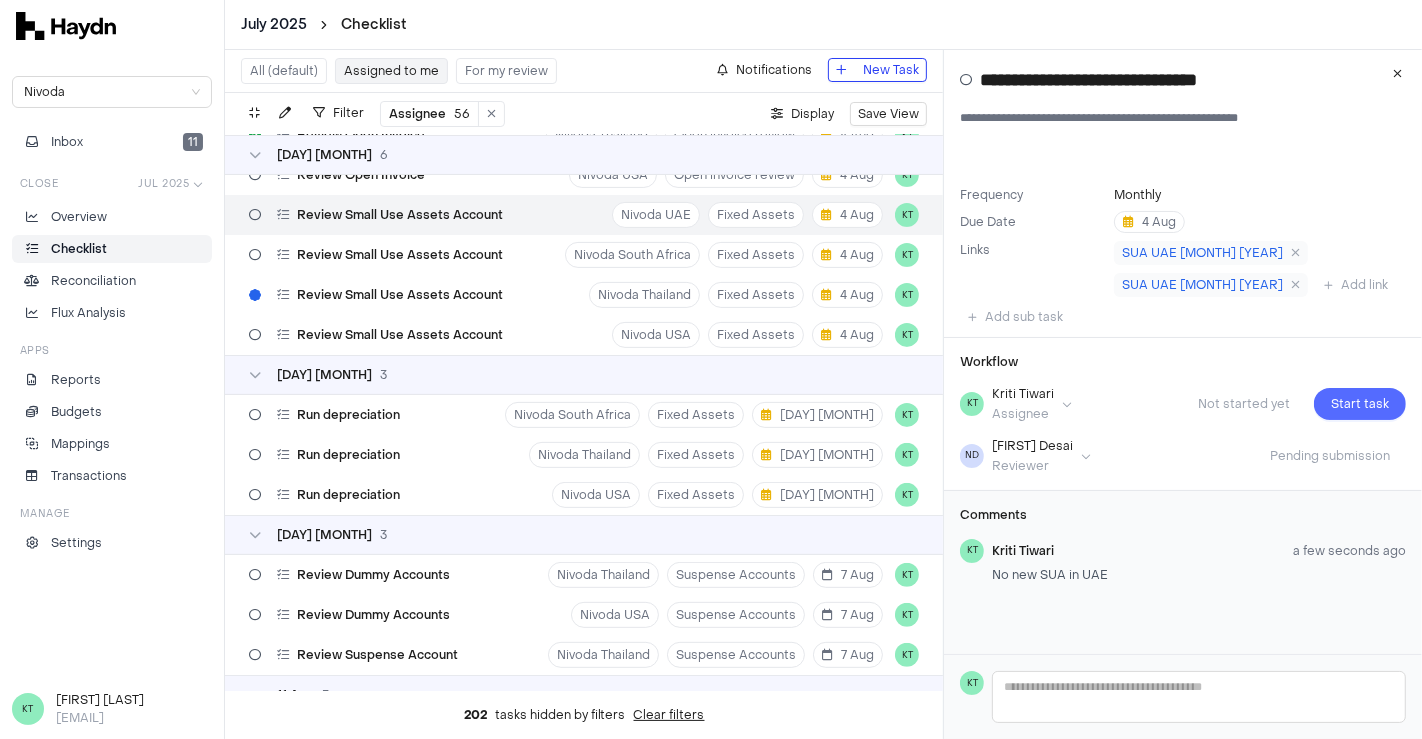 scroll, scrollTop: 0, scrollLeft: 0, axis: both 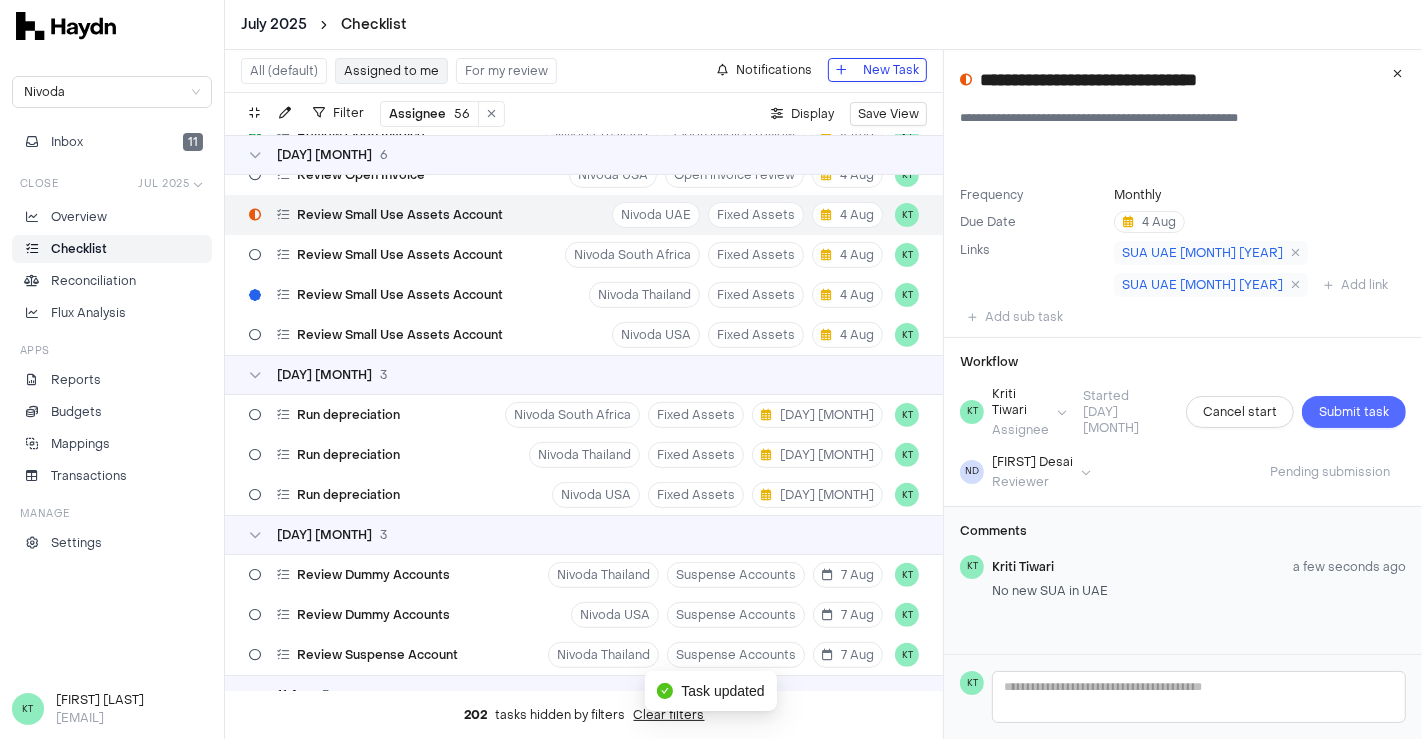 click on "Submit task" at bounding box center (1354, 412) 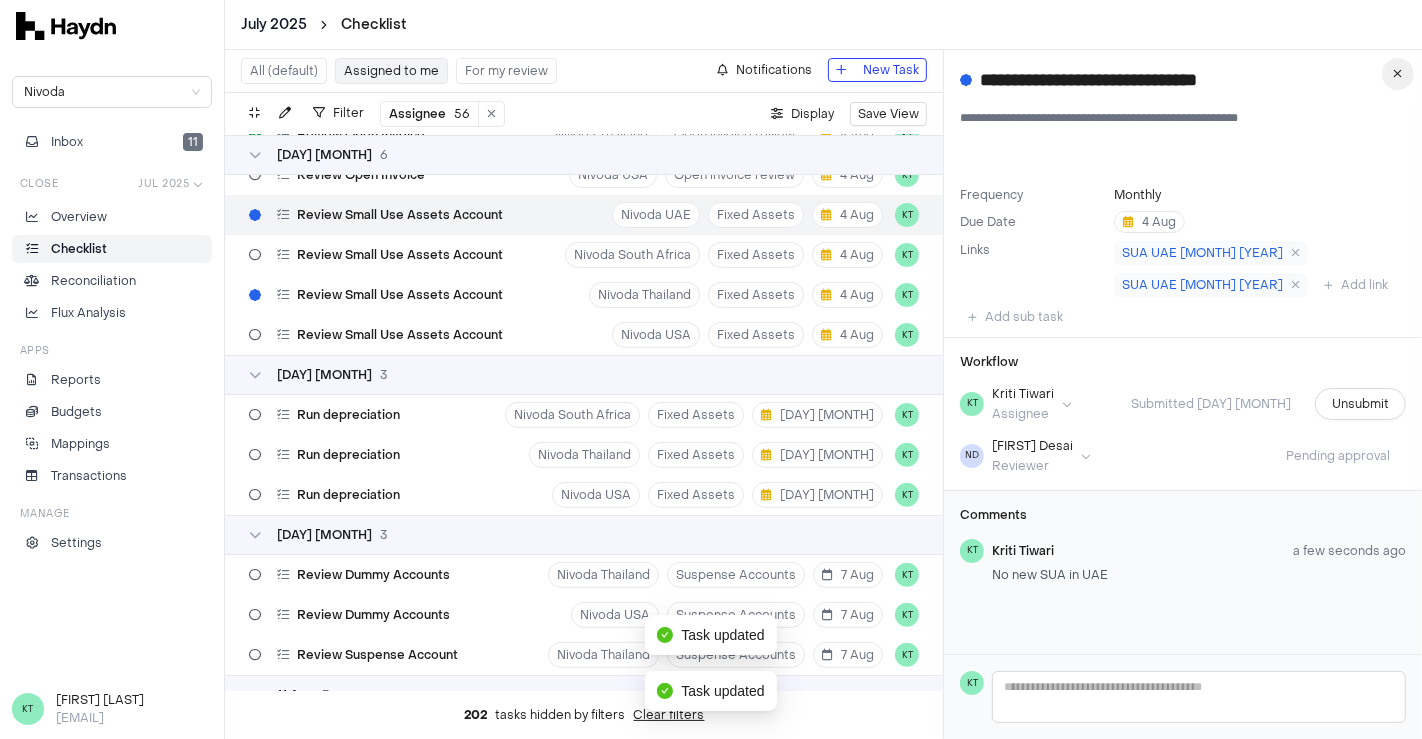 click at bounding box center (1398, 74) 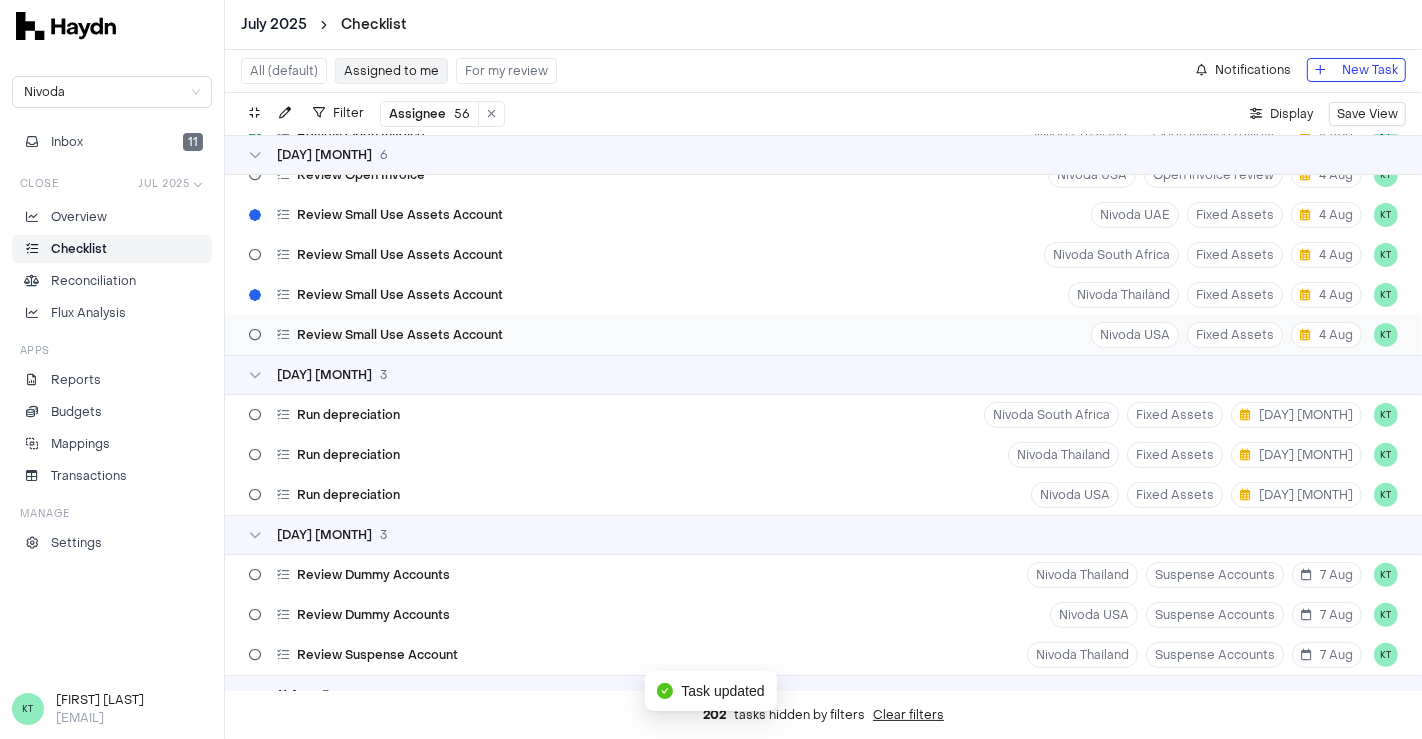 scroll, scrollTop: 0, scrollLeft: 0, axis: both 